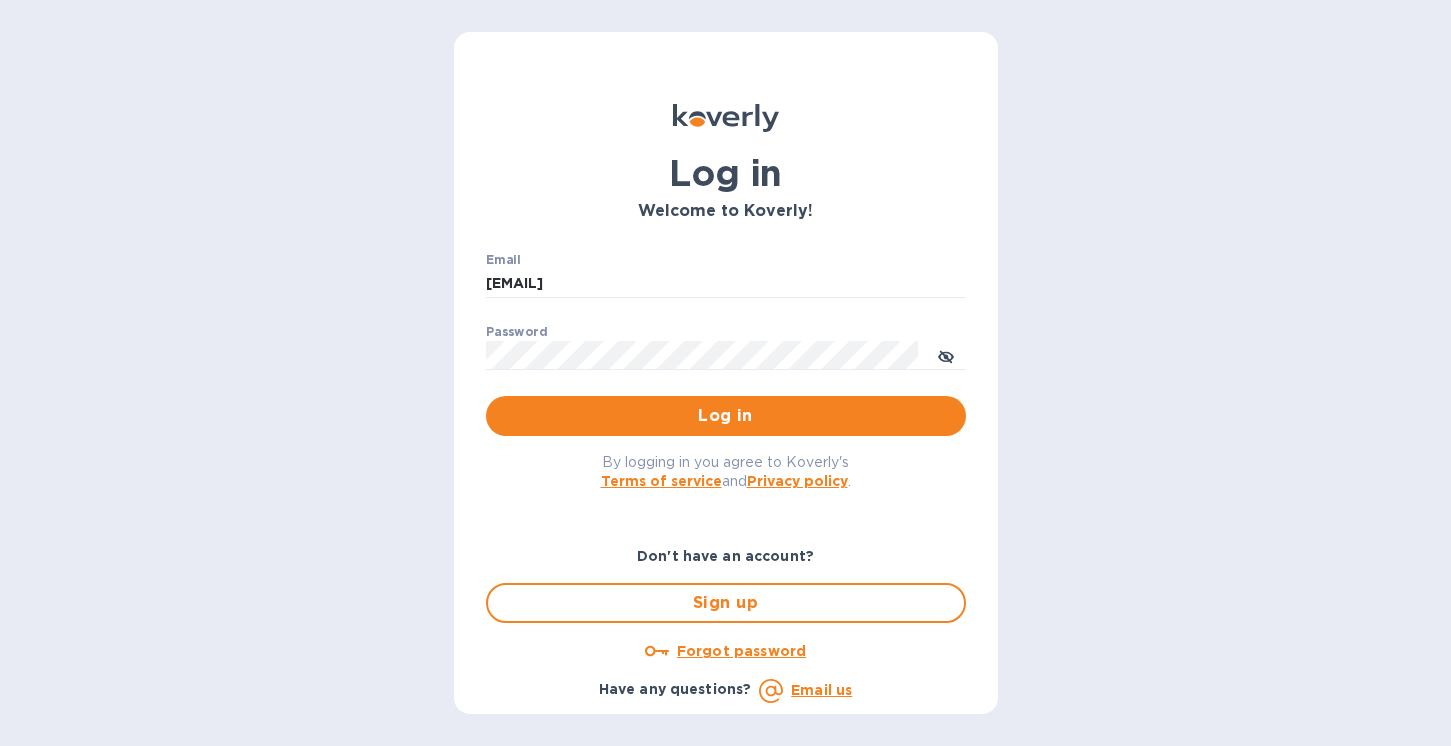 scroll, scrollTop: 0, scrollLeft: 0, axis: both 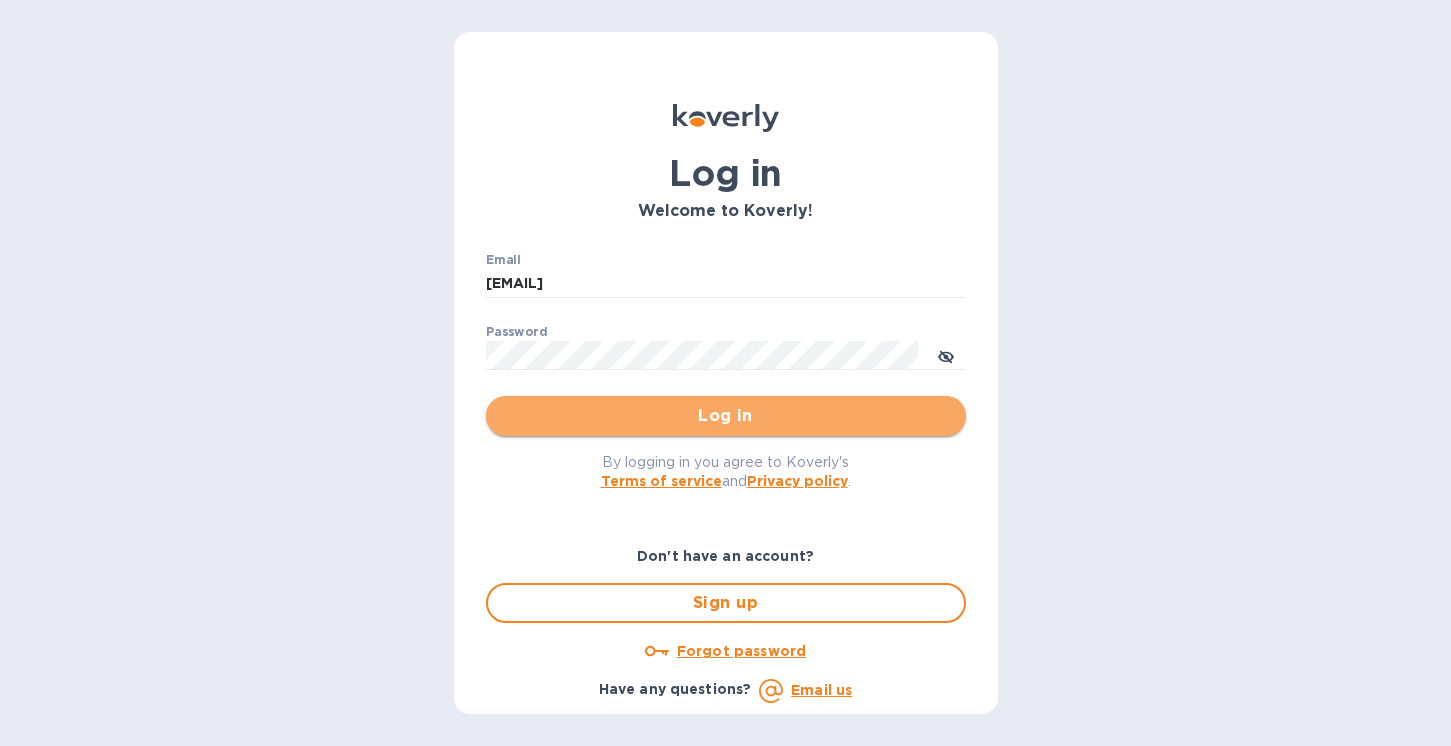 click on "Log in" at bounding box center (726, 416) 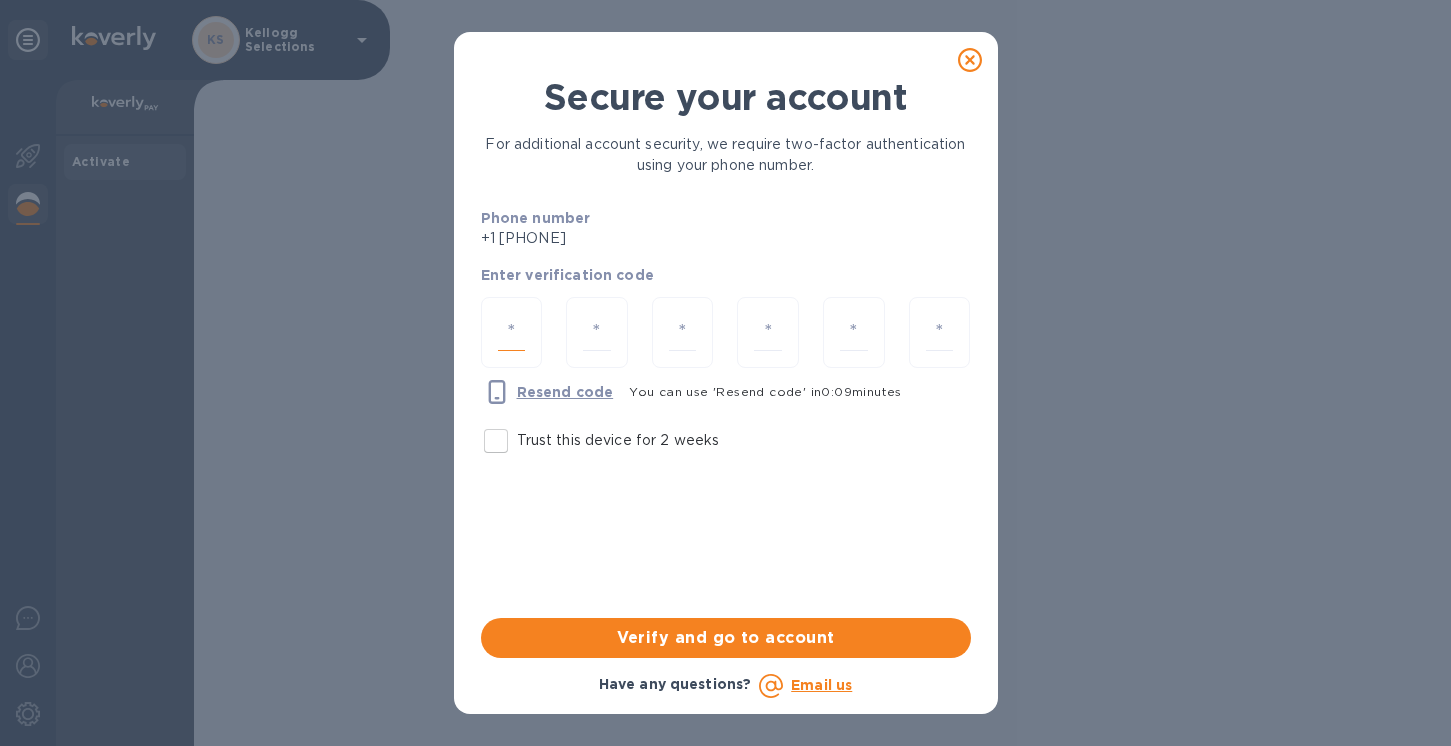 click at bounding box center (512, 332) 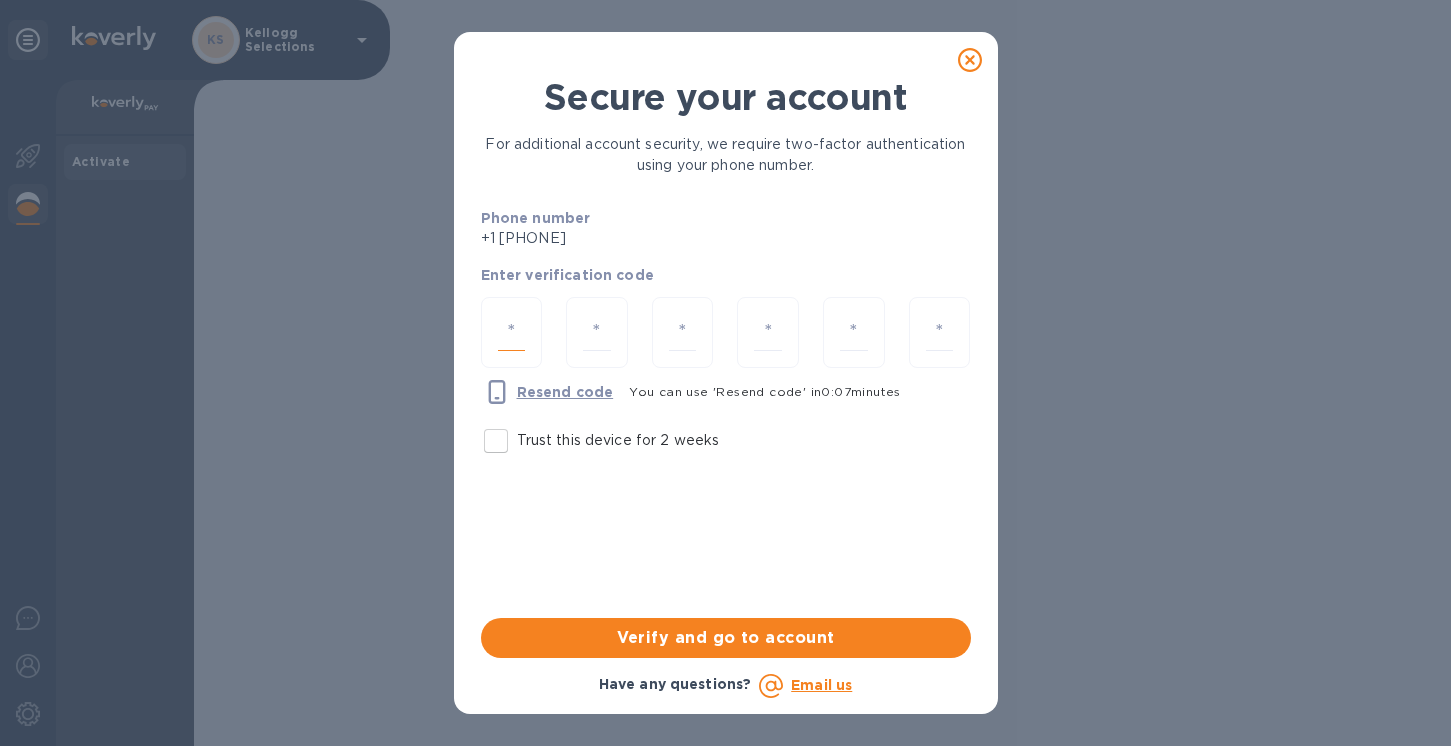 type on "6" 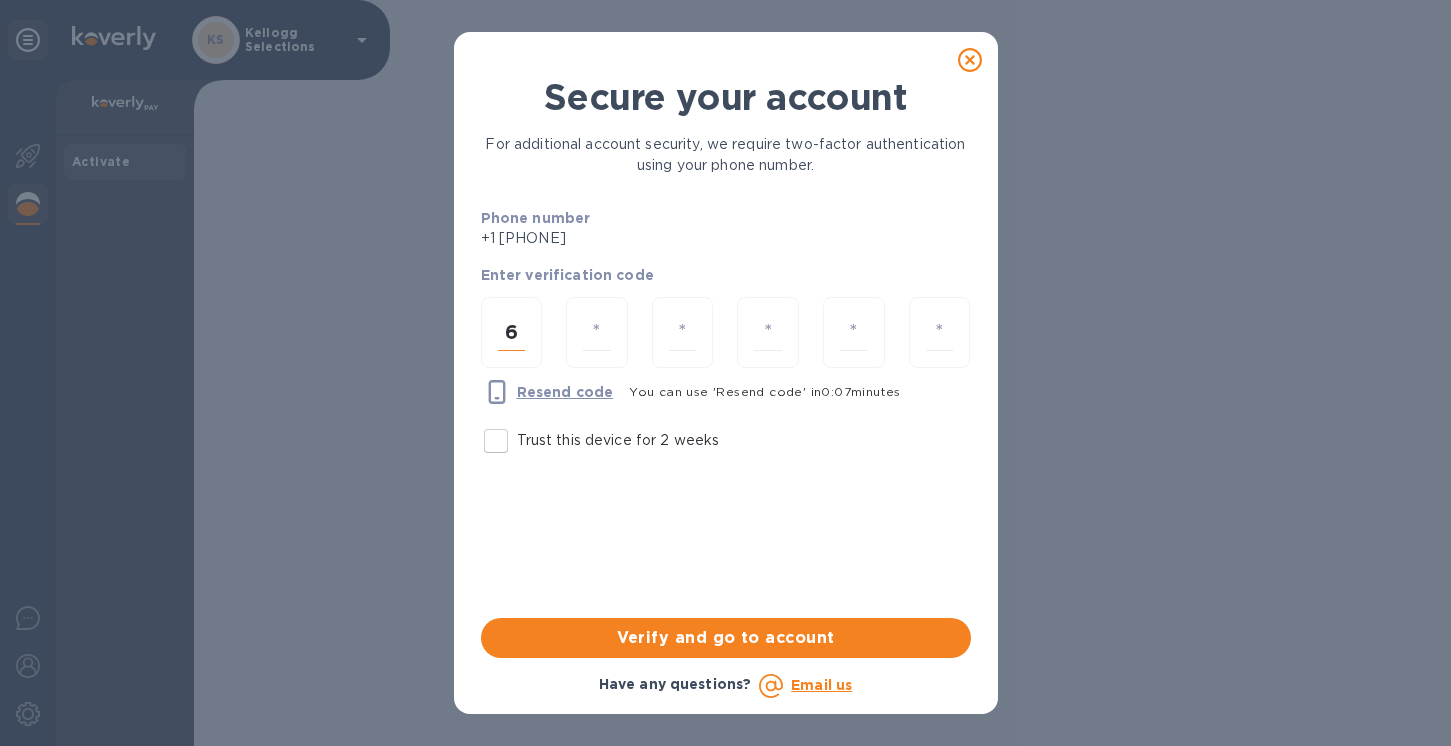 type on "6" 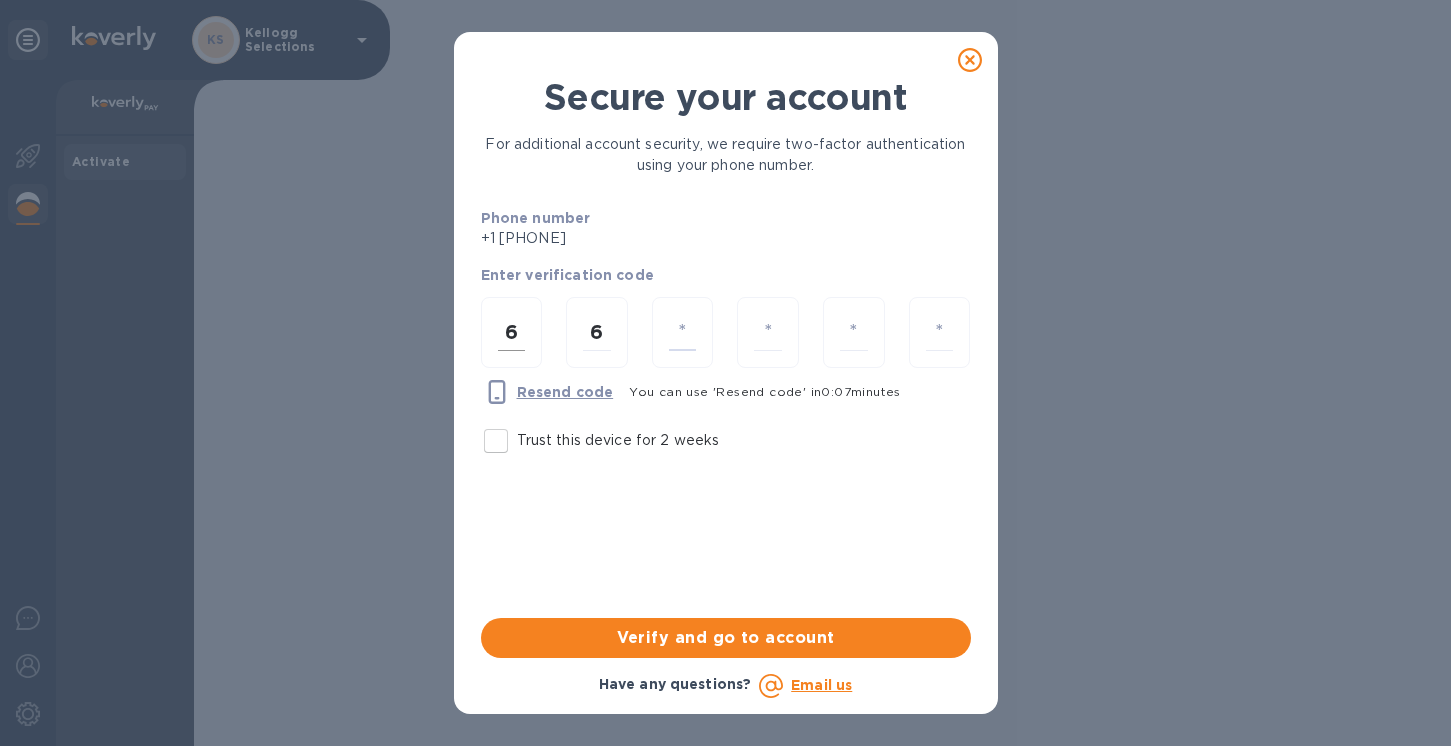 type on "3" 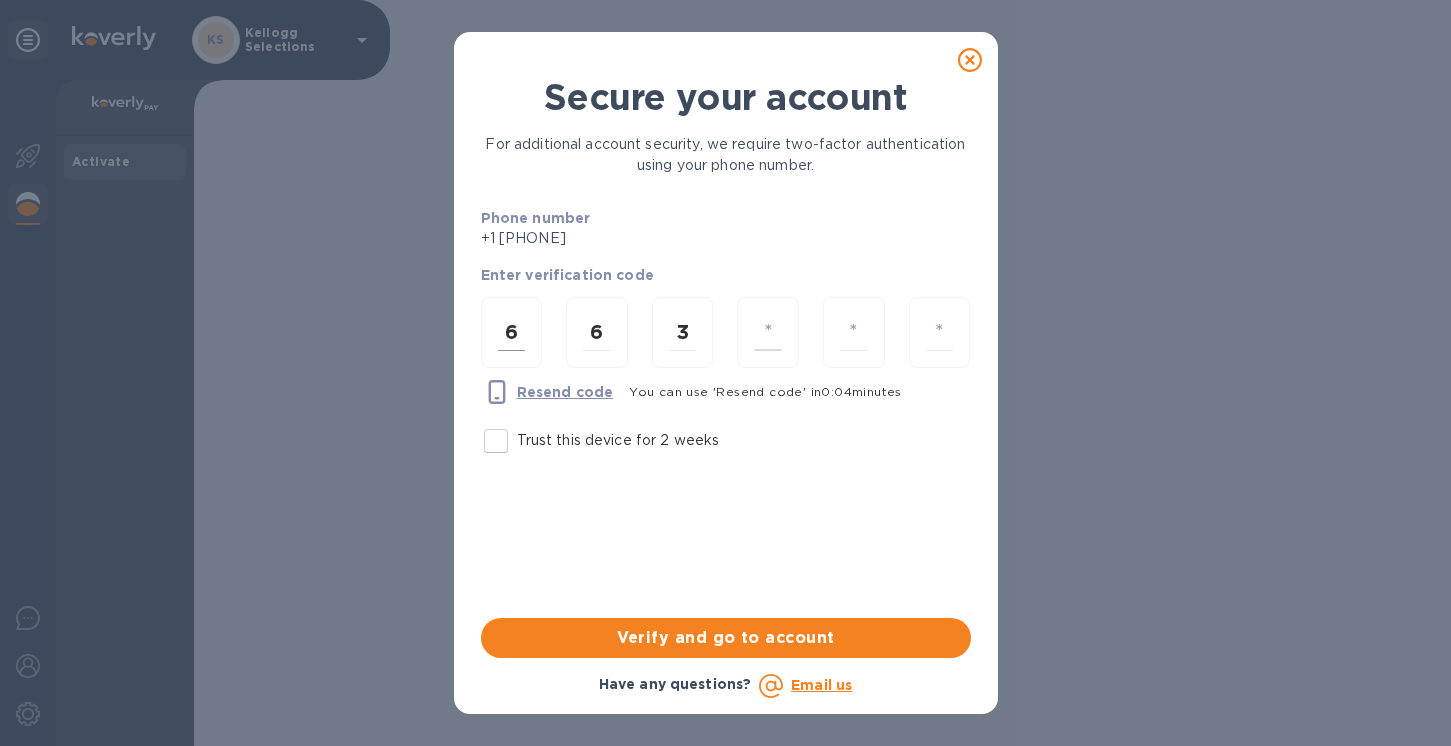 type on "0" 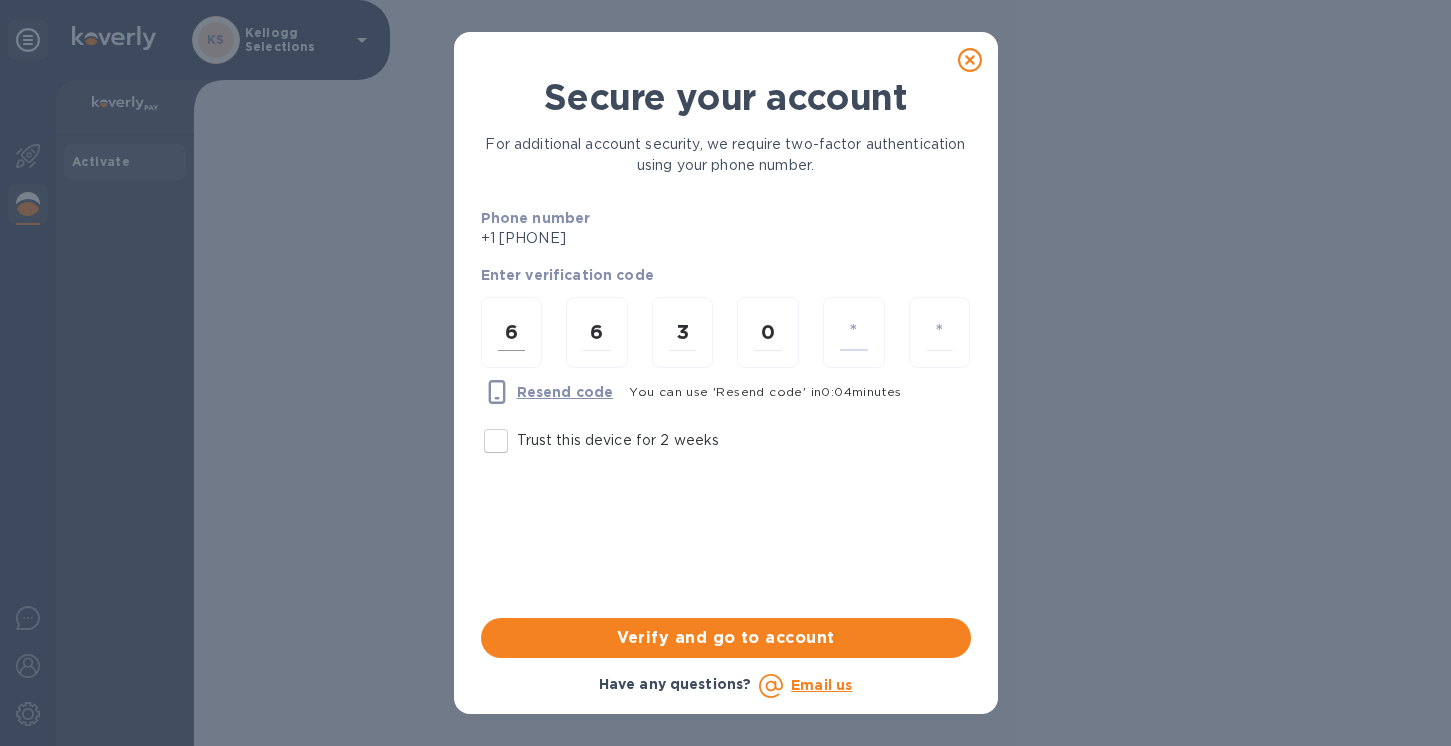 type on "2" 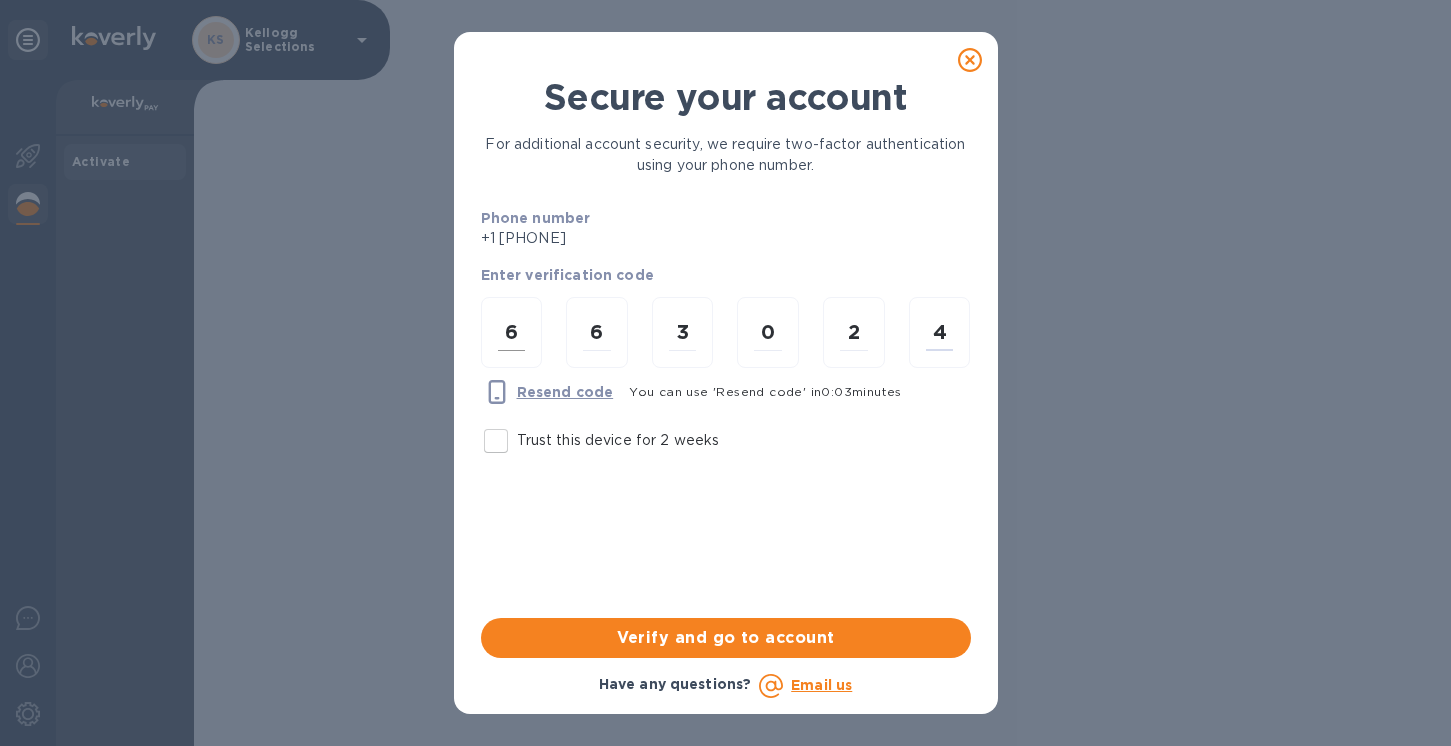 type on "4" 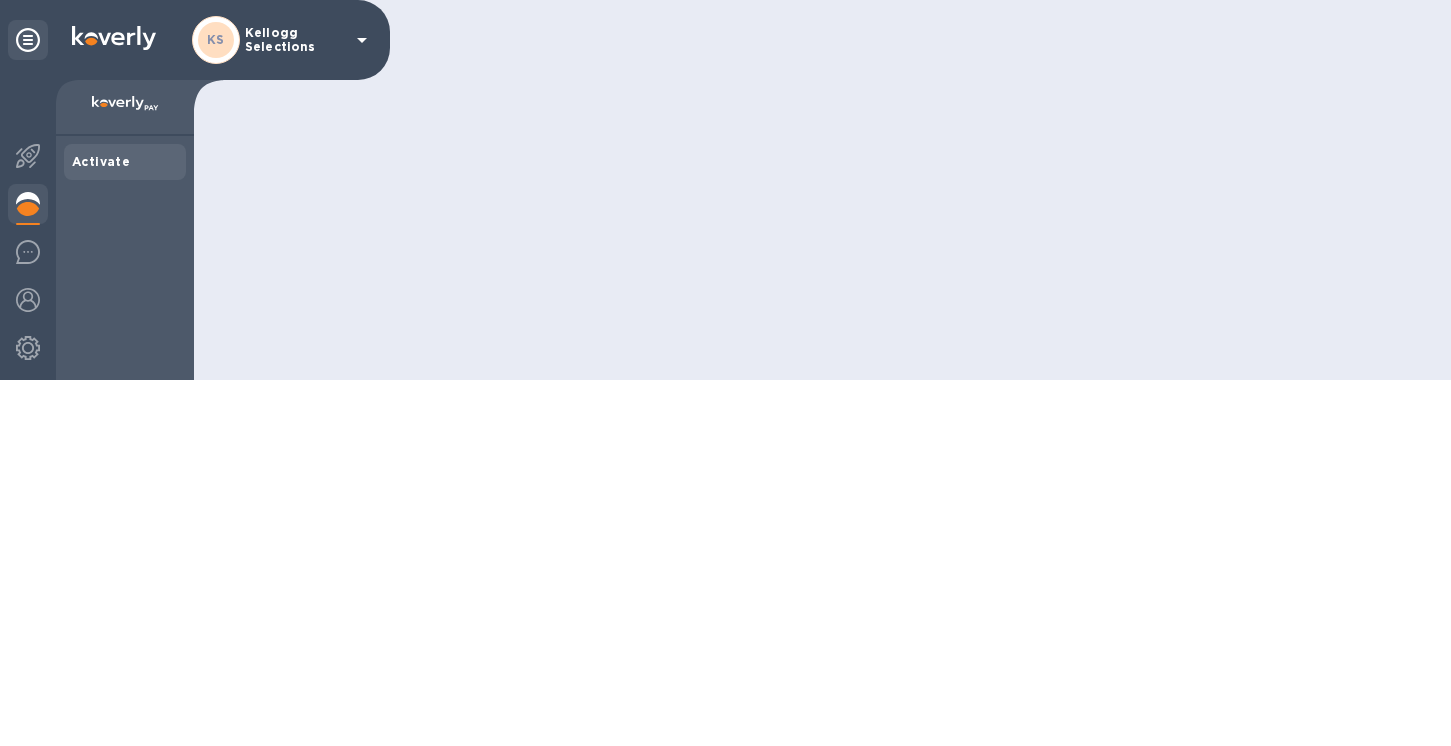 scroll, scrollTop: 0, scrollLeft: 0, axis: both 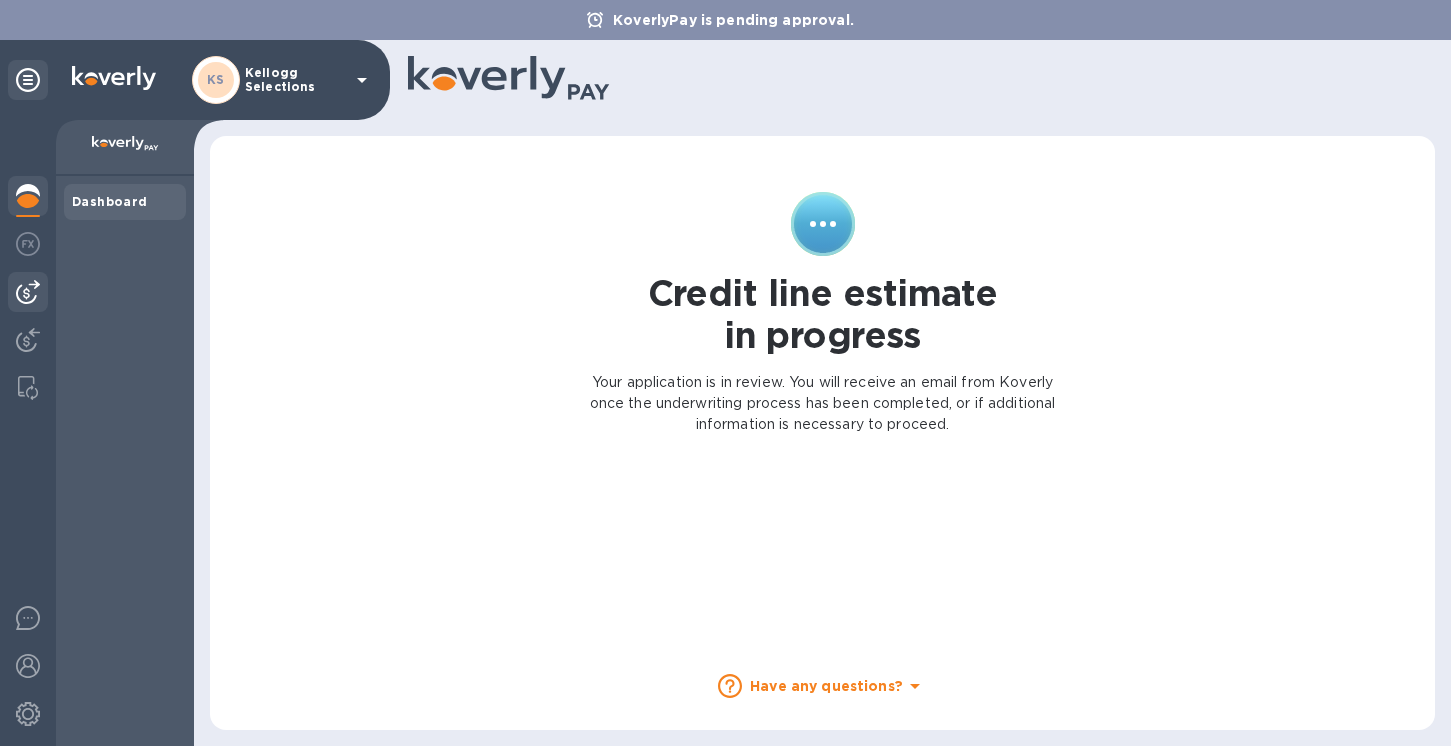 click at bounding box center [28, 292] 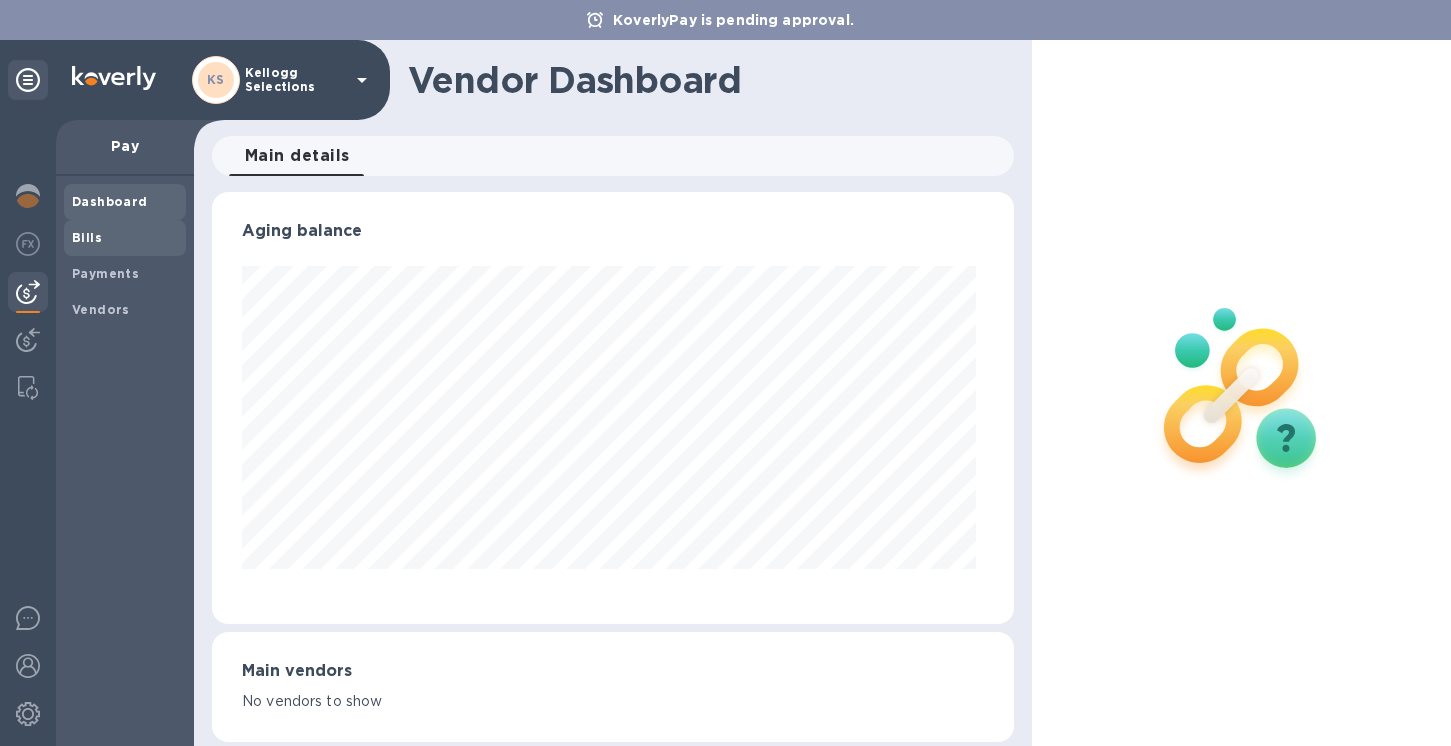 scroll, scrollTop: 999568, scrollLeft: 999206, axis: both 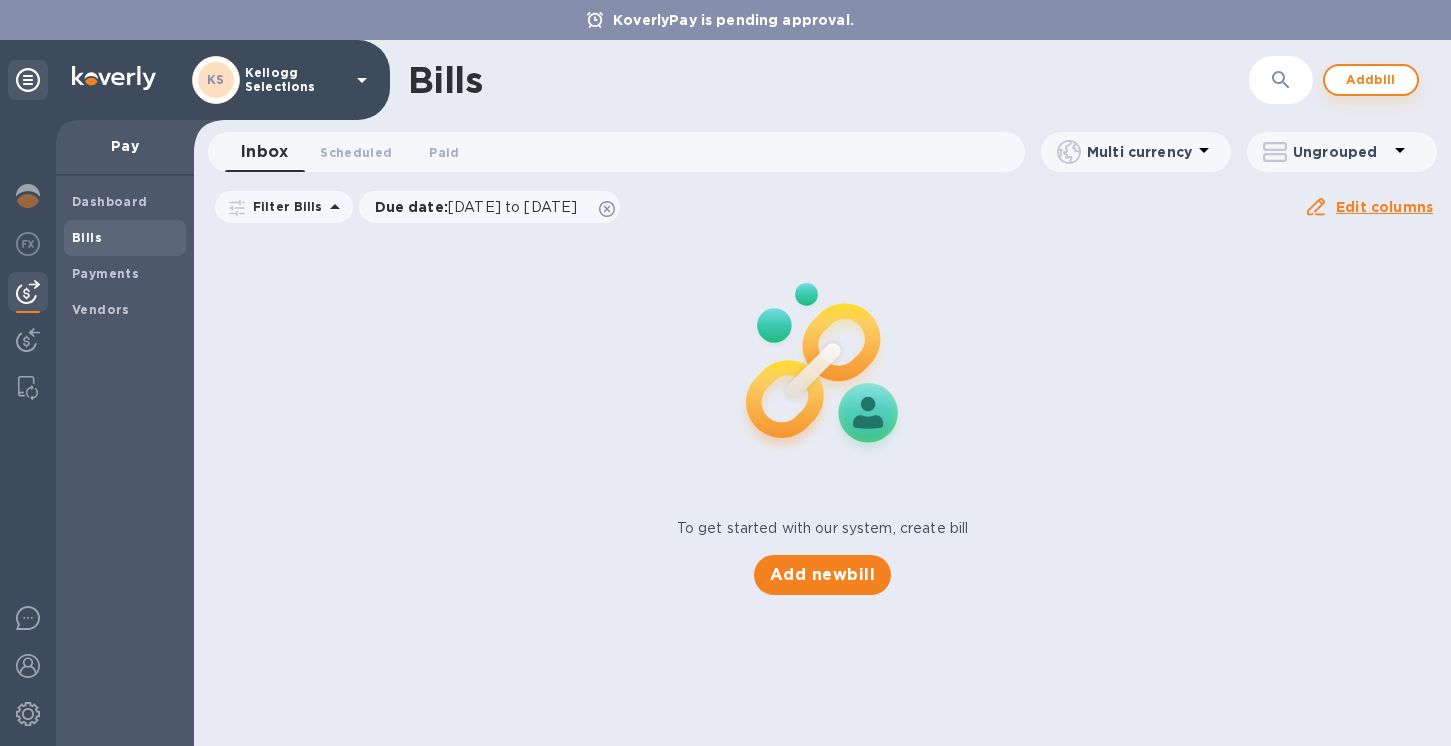 click on "Add   bill" at bounding box center (1371, 80) 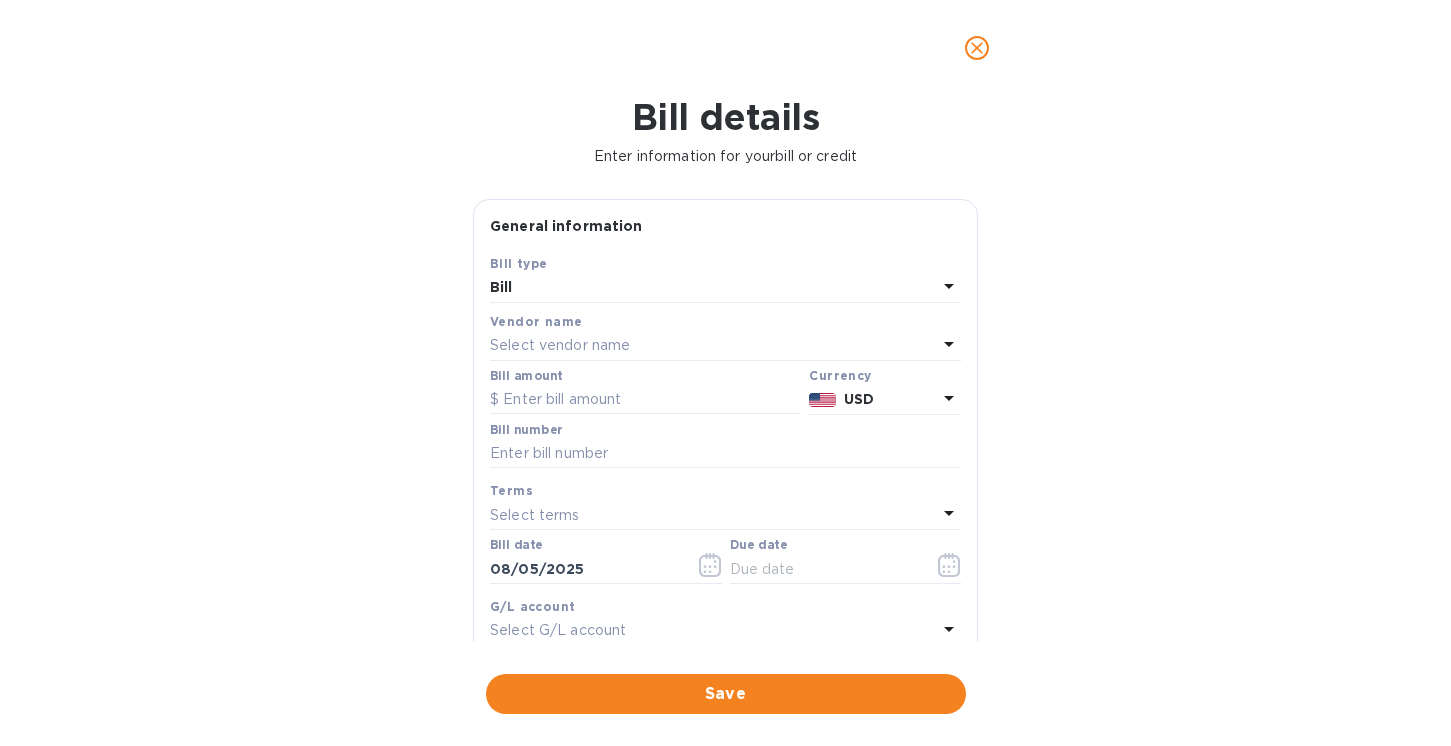 click on "Select vendor name" at bounding box center [560, 345] 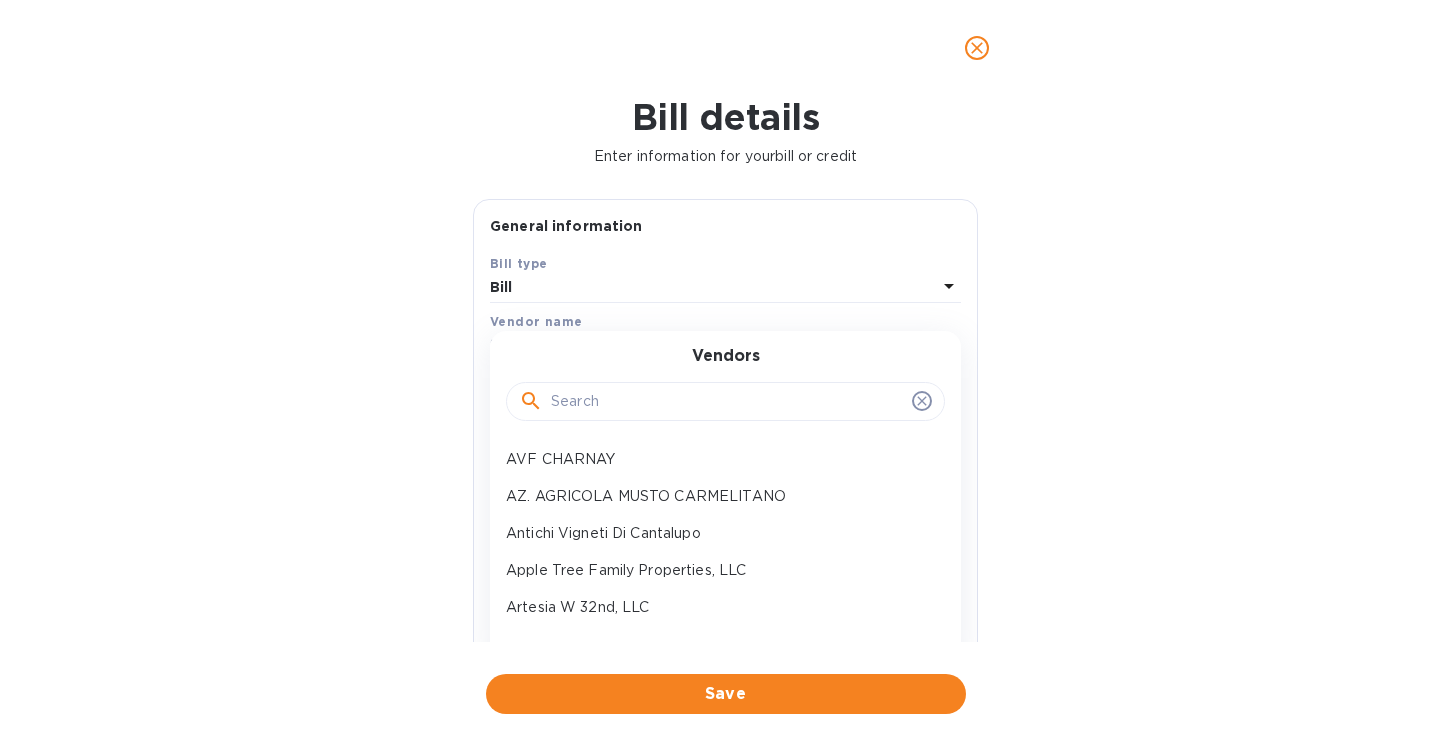 click at bounding box center (727, 402) 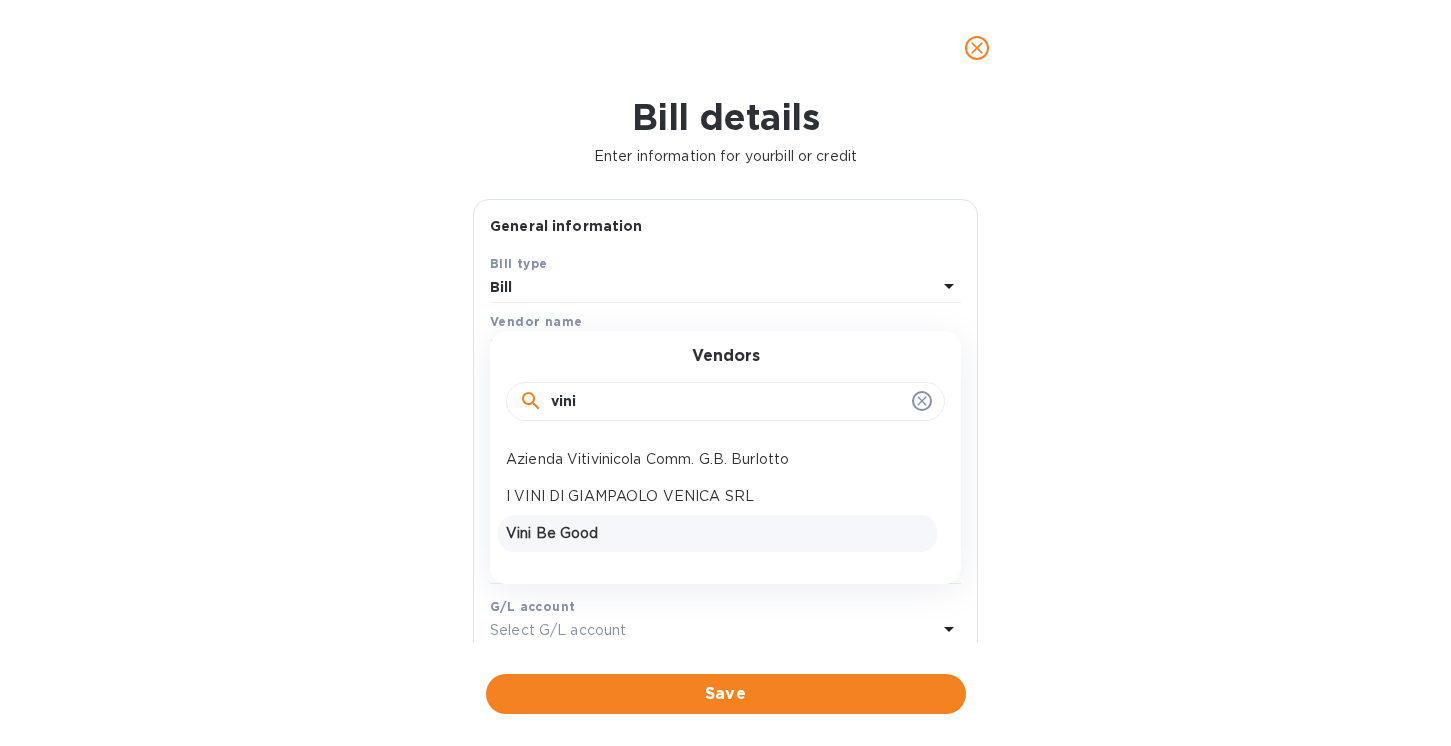 type on "vini" 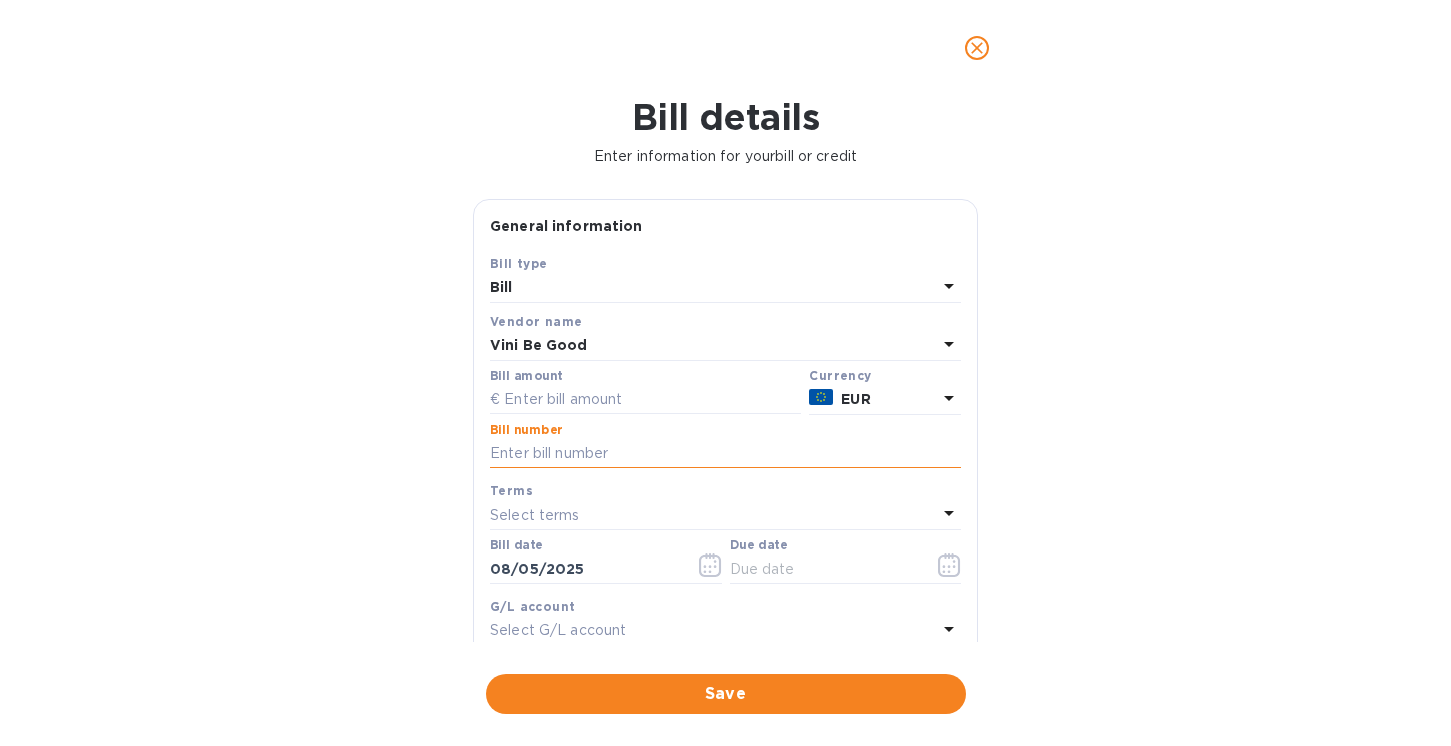 click at bounding box center [725, 454] 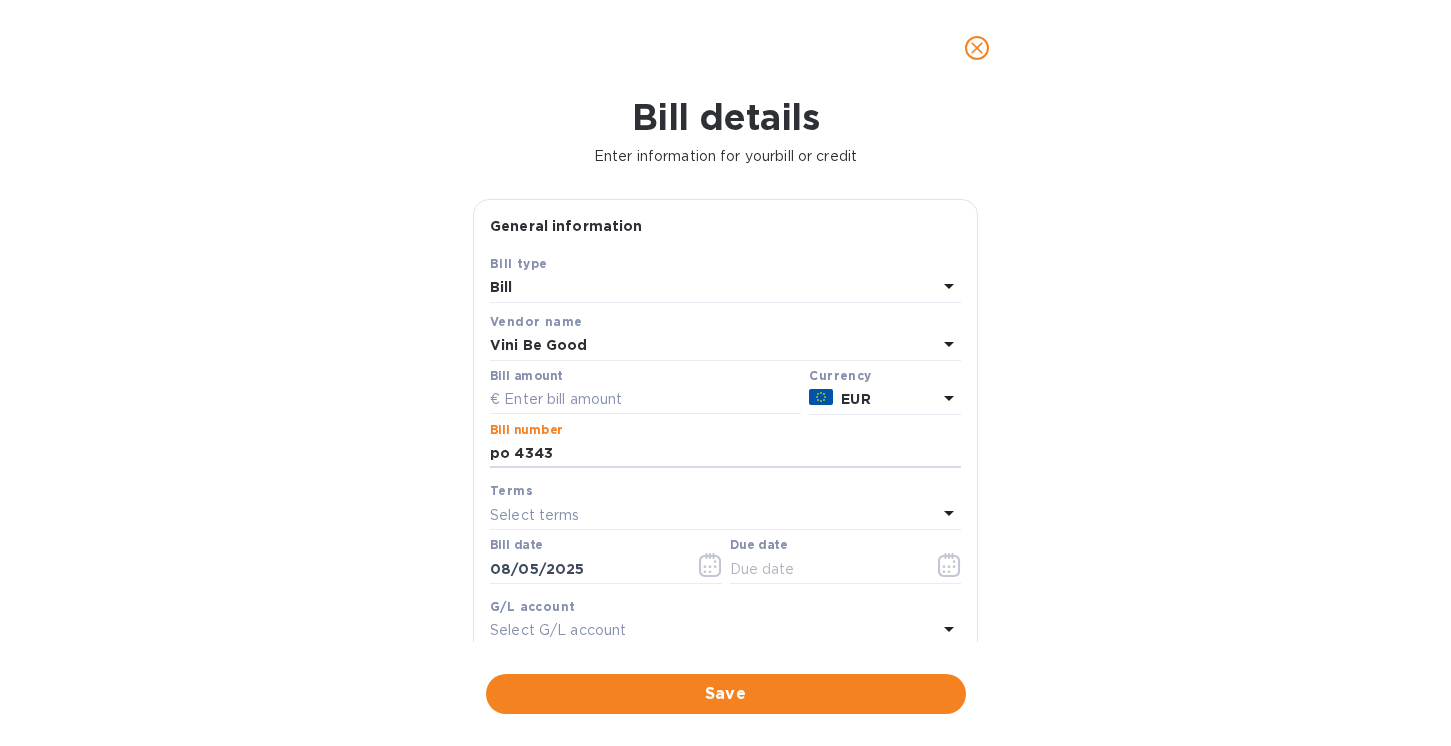 type on "po 4343" 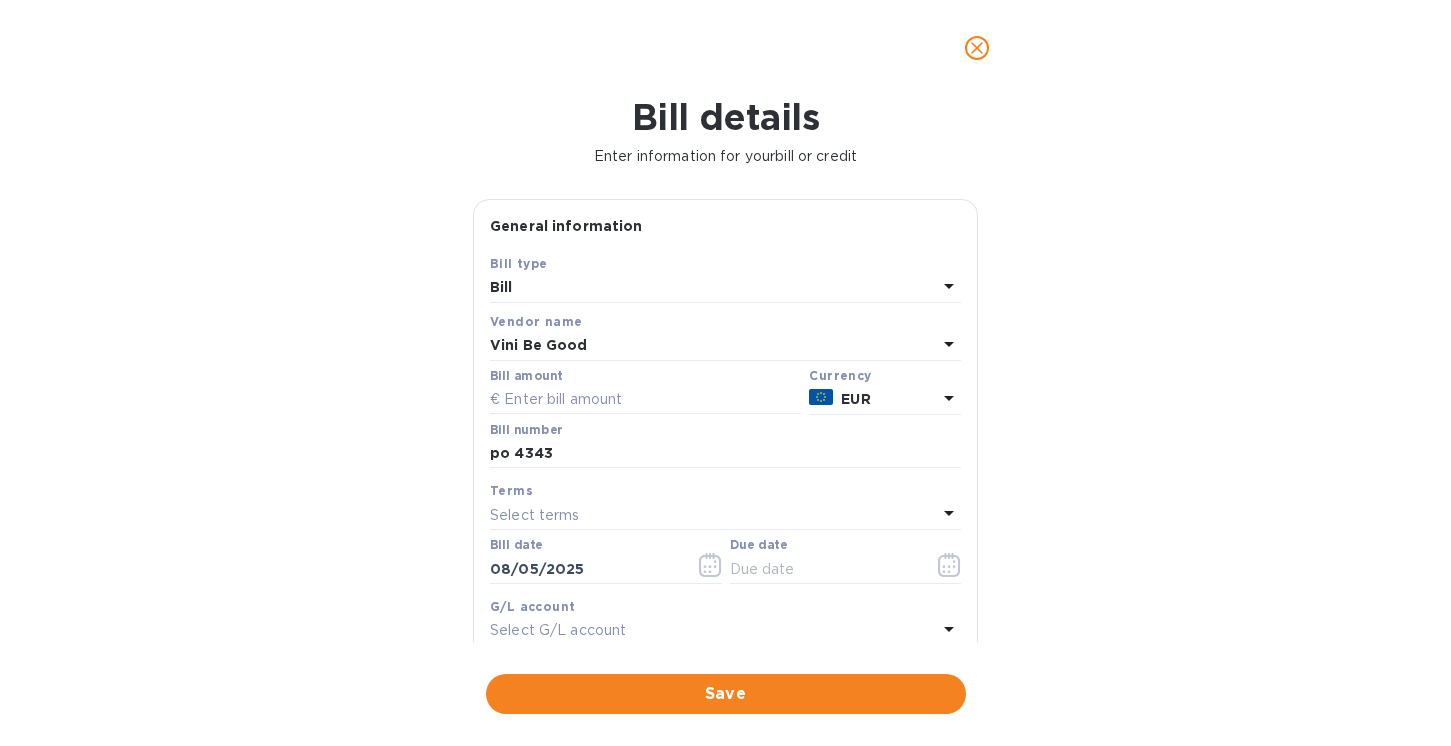 click on "Bill details Enter information for your  bill or credit General information Save Bill type Bill Vendor name Vini Be Good Bill amount Currency EUR Bill number po 4343   Terms Select terms Bill date 08/05/2025   Due date   G/L account Select G/L account Notes (optional)   Bill  image Choose  a bill  and   drag it here Save" at bounding box center [725, 421] 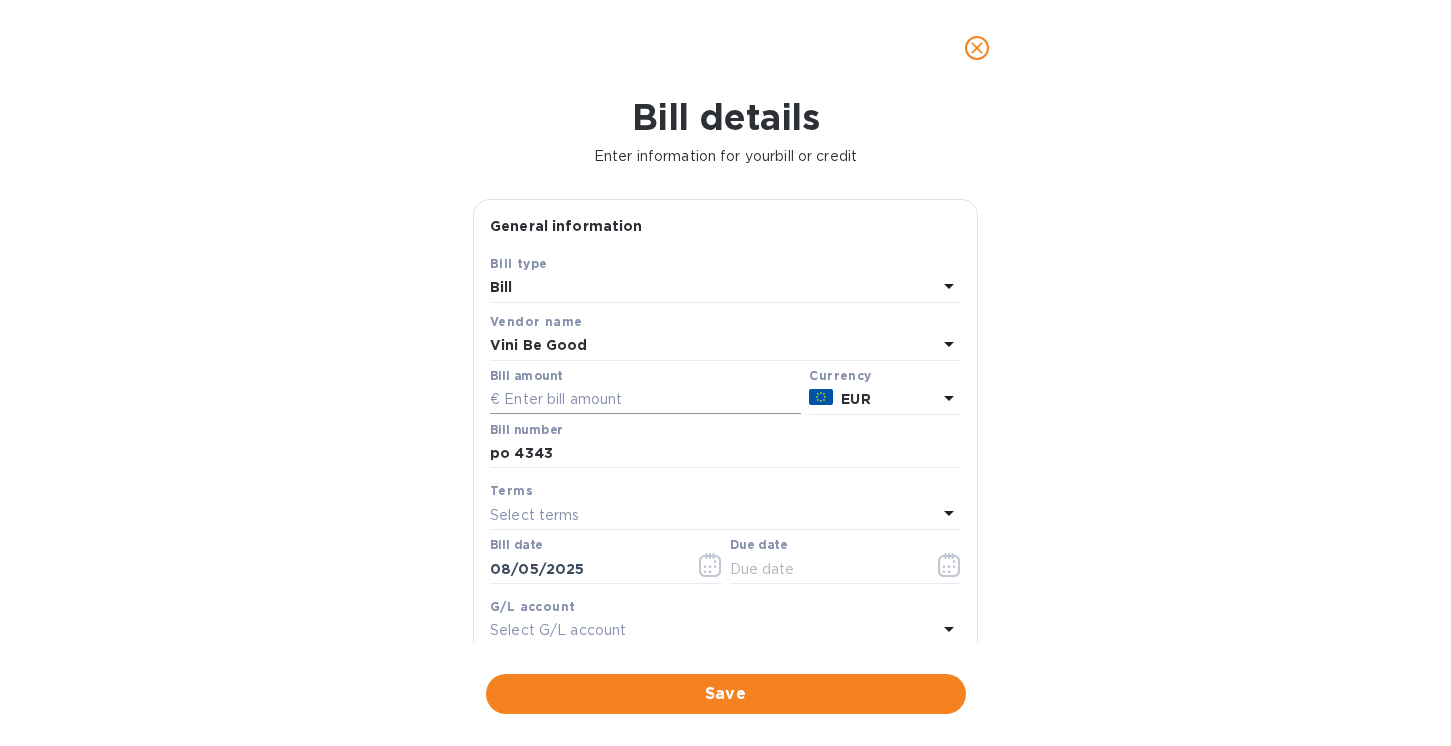 click at bounding box center [645, 400] 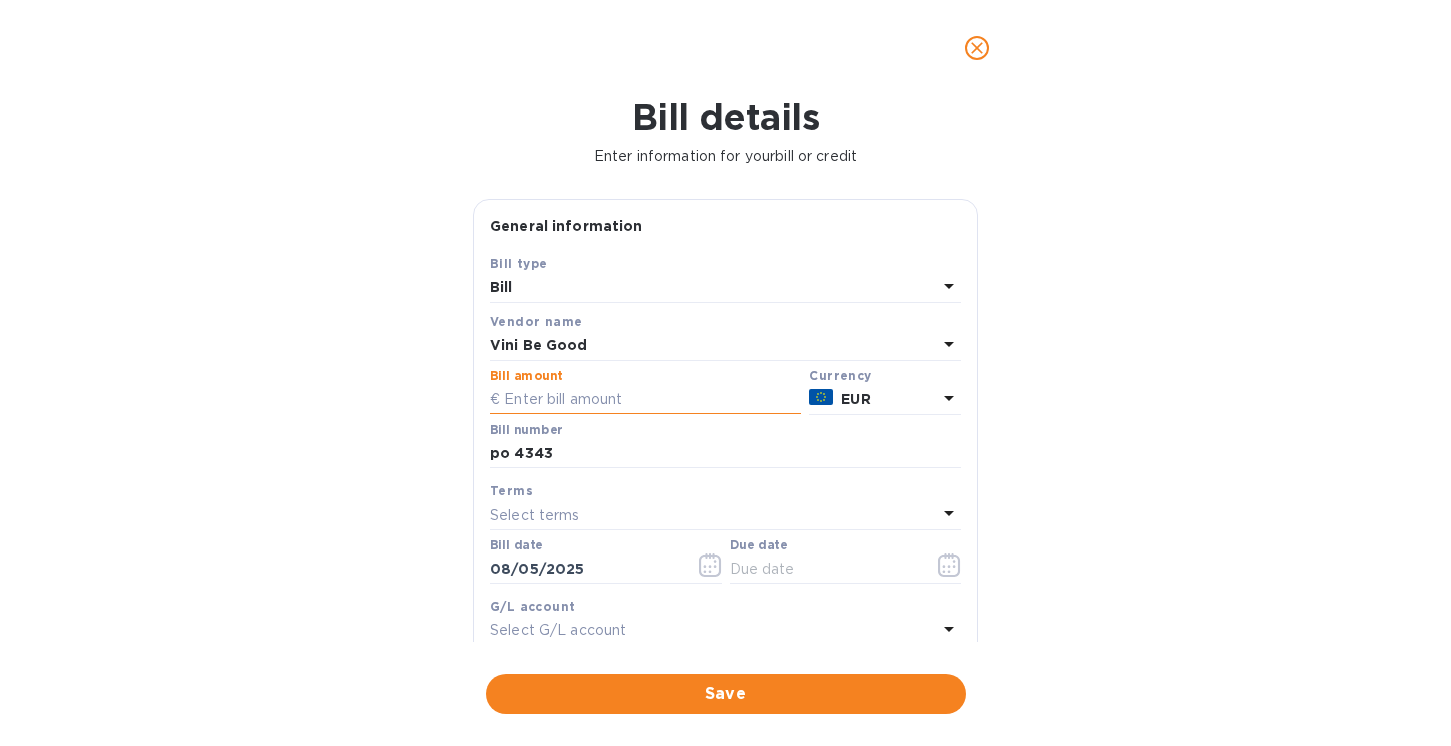 paste on "8,149.68" 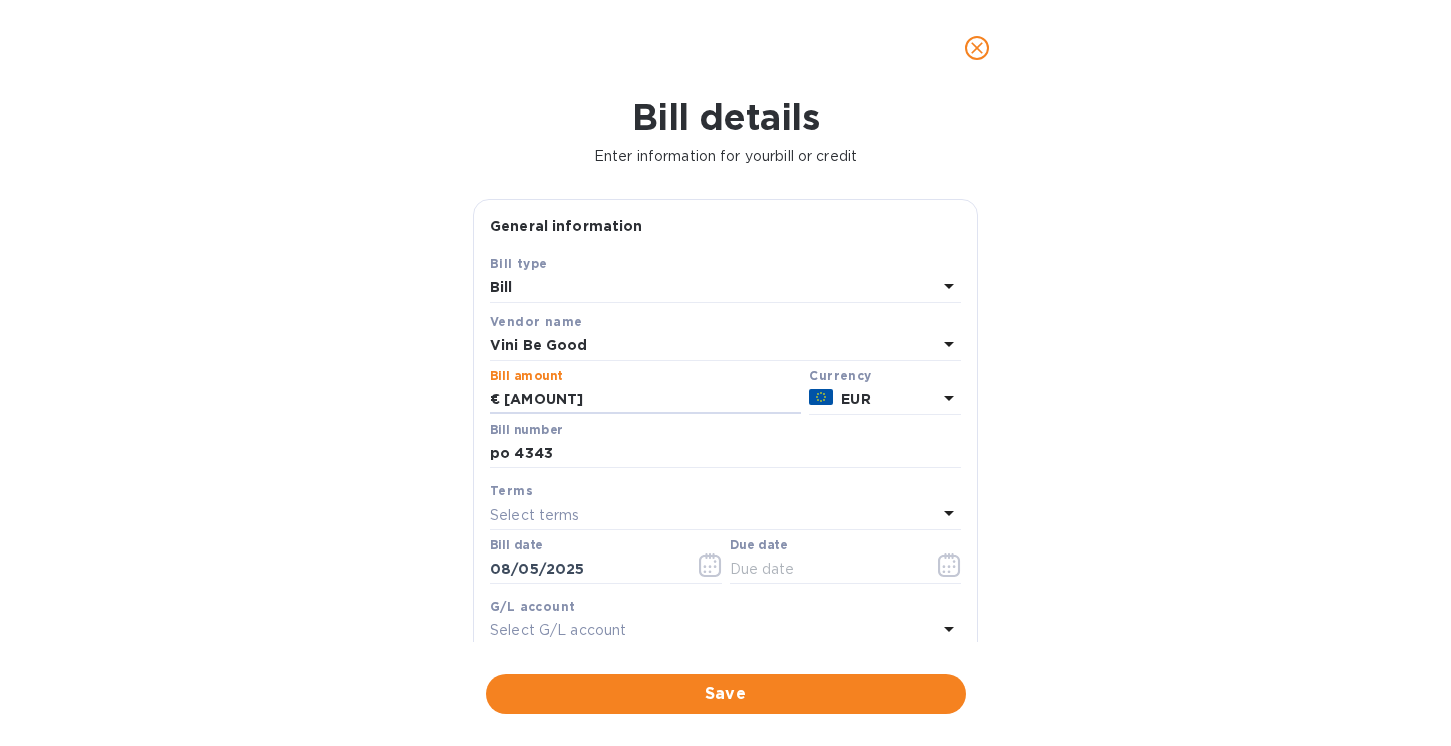 type on "8,149.68" 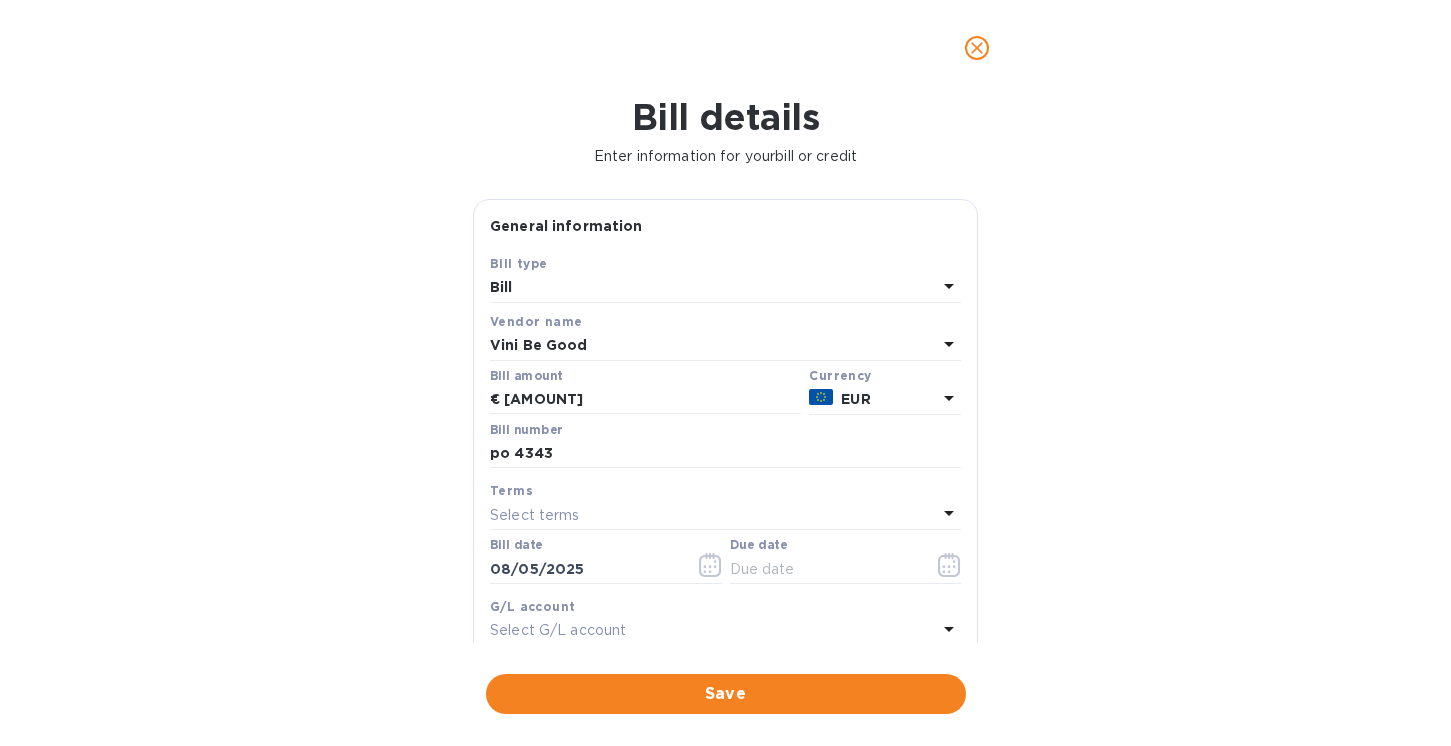 scroll, scrollTop: 309, scrollLeft: 0, axis: vertical 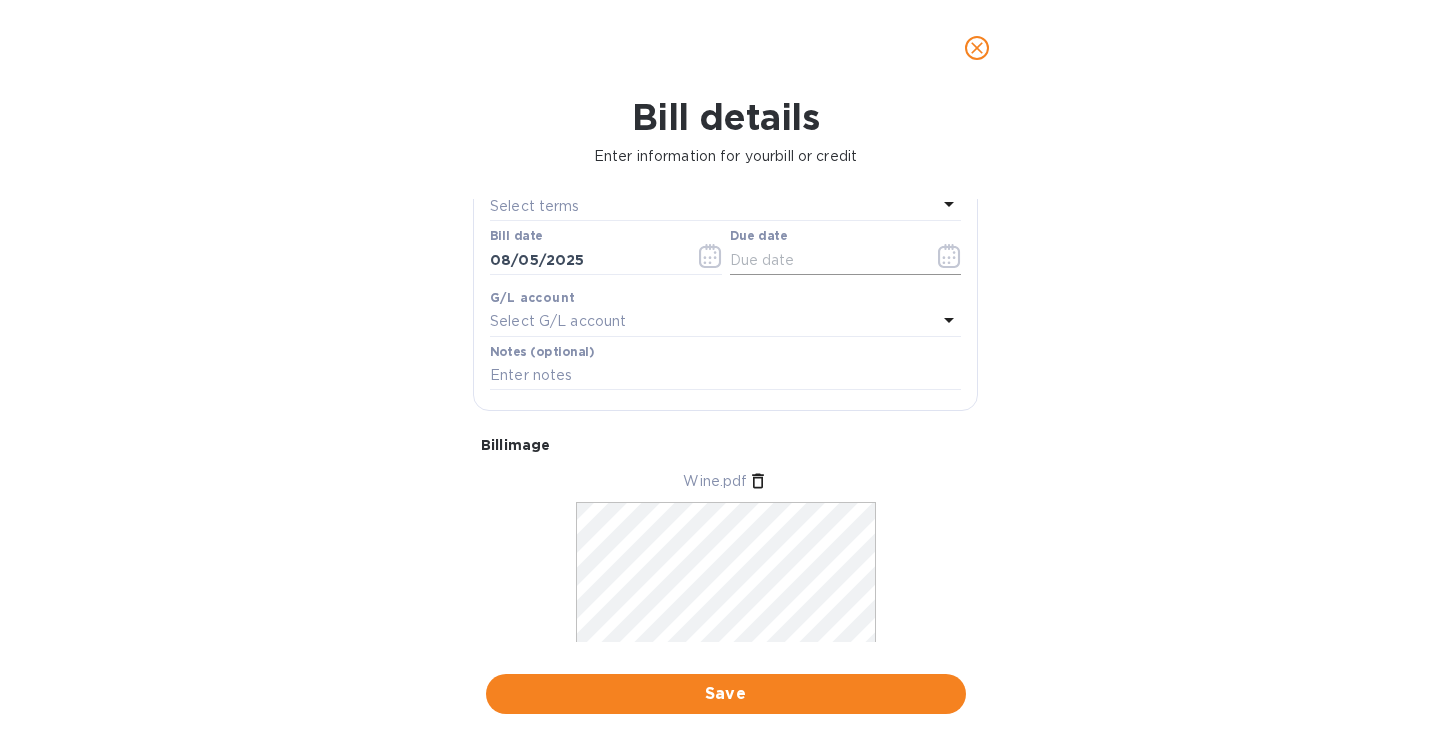 click 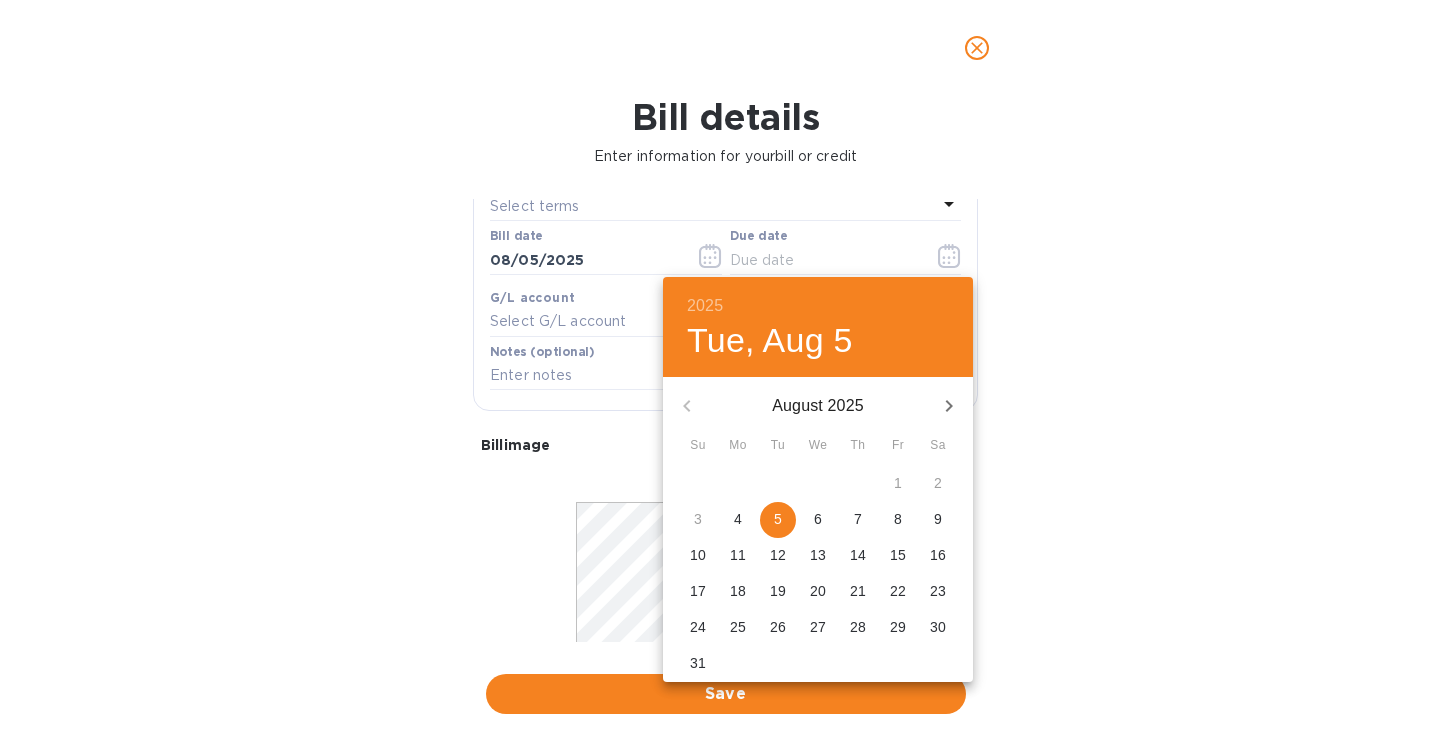 click on "5" at bounding box center (778, 519) 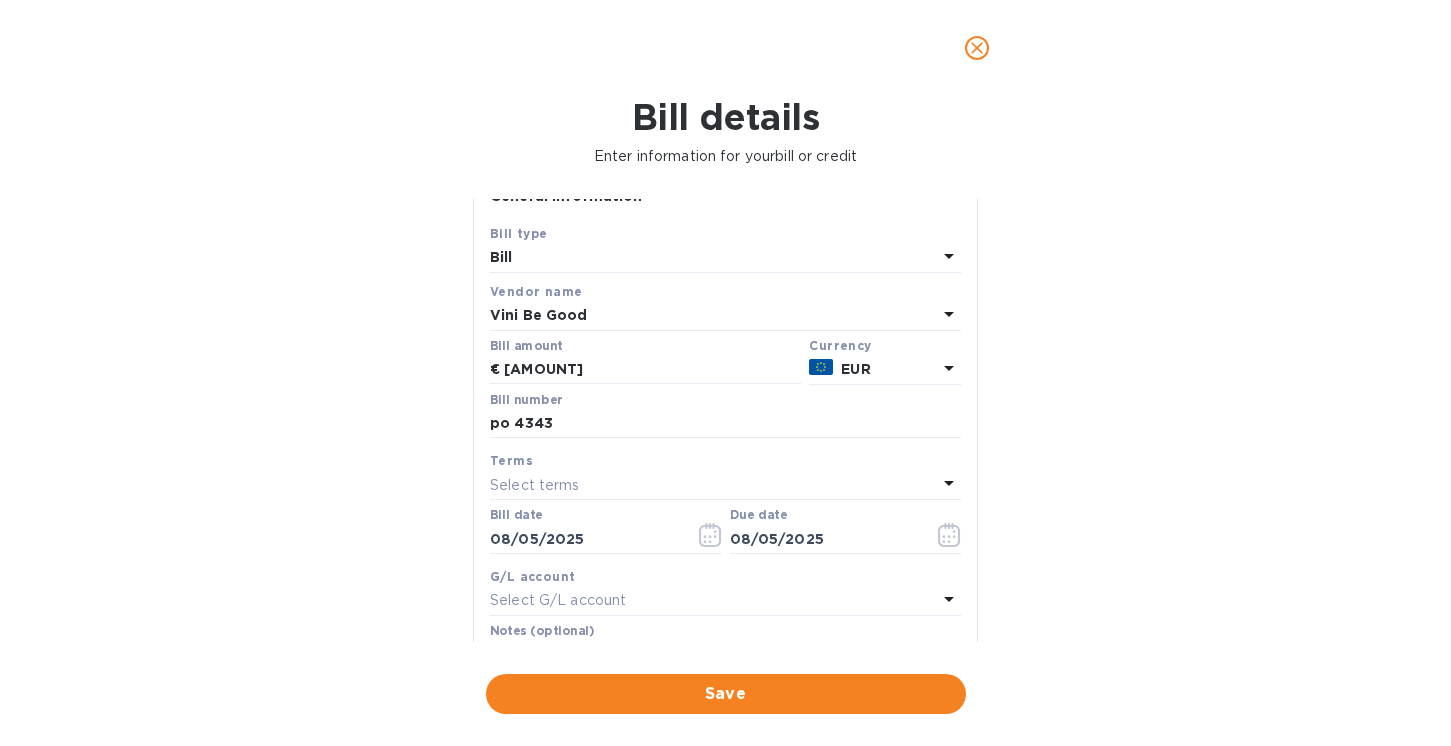 scroll, scrollTop: 0, scrollLeft: 0, axis: both 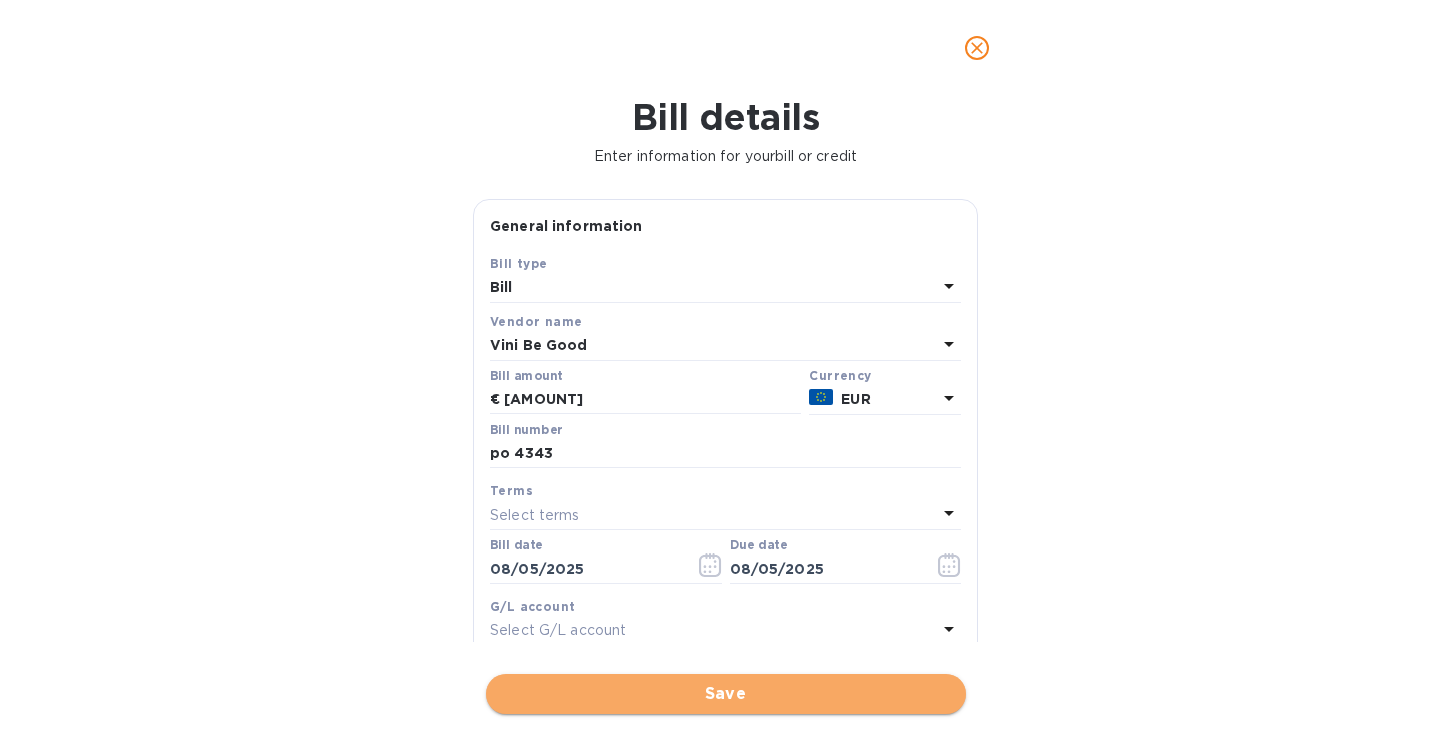 click on "Save" at bounding box center (726, 694) 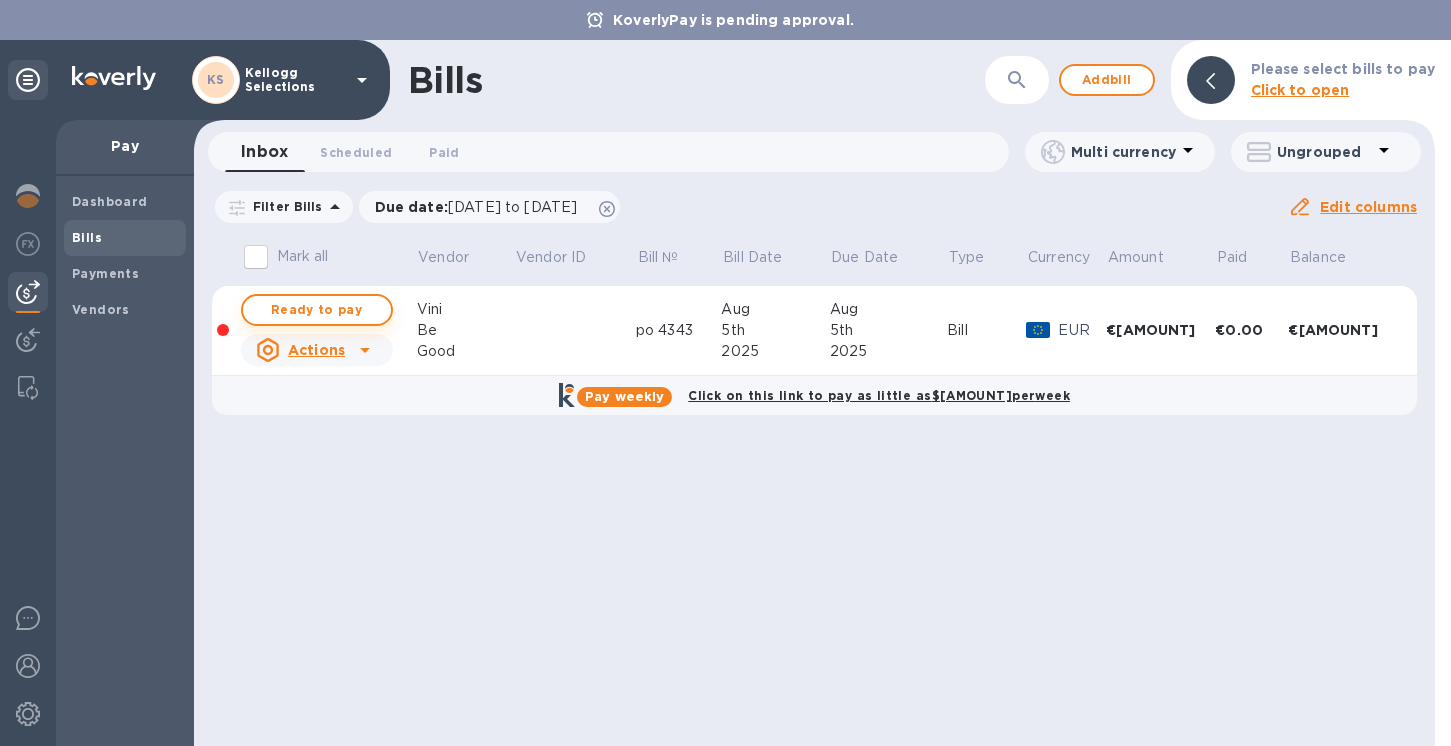 click on "Ready to pay" at bounding box center (317, 310) 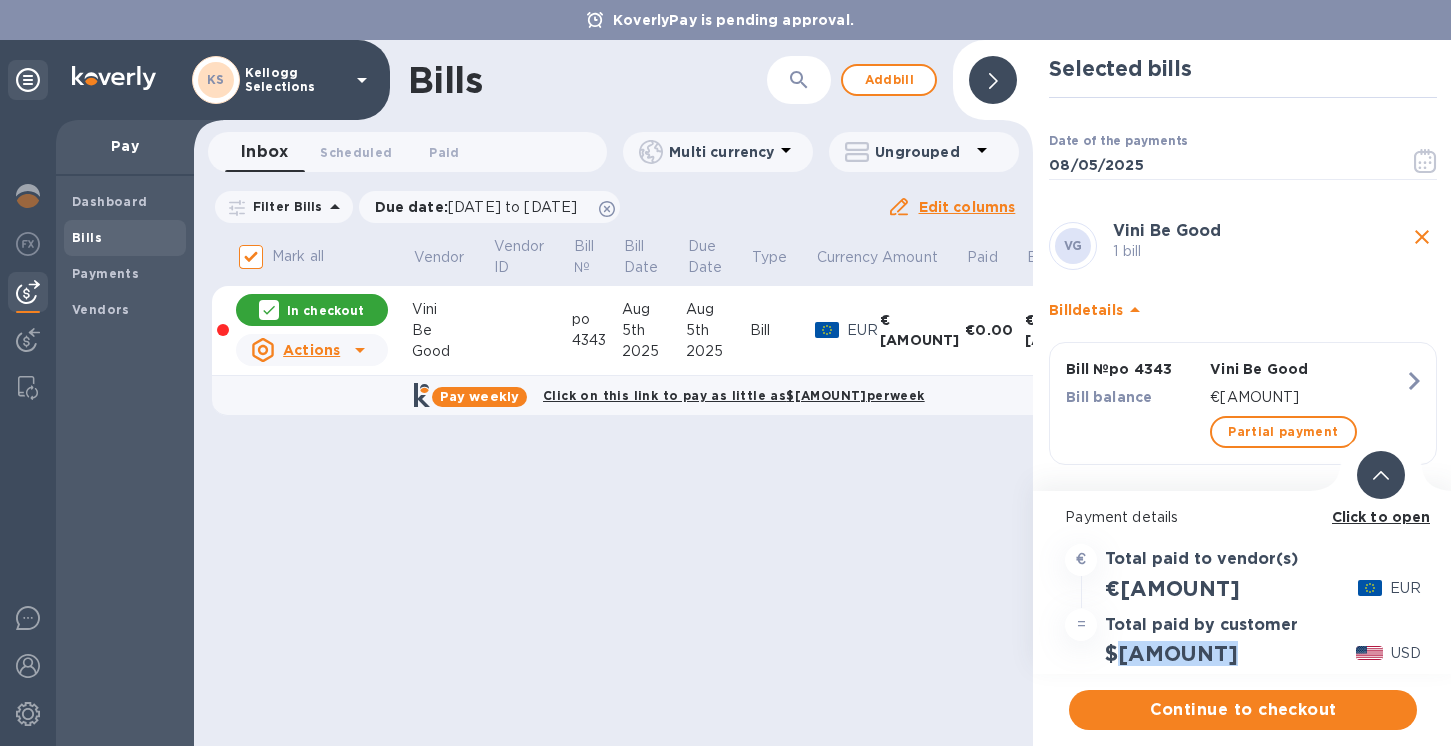drag, startPoint x: 1210, startPoint y: 653, endPoint x: 1120, endPoint y: 653, distance: 90 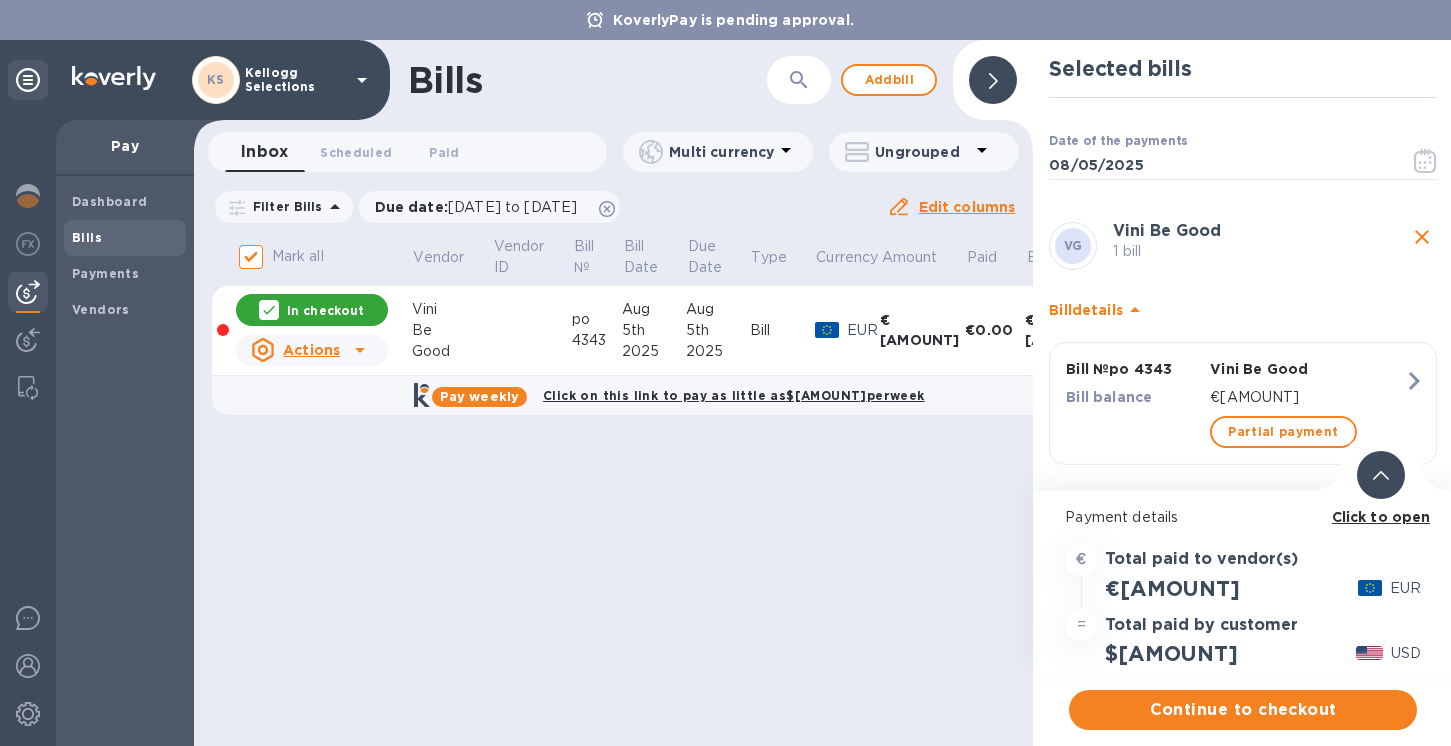 click on "Click to open" at bounding box center (1381, 517) 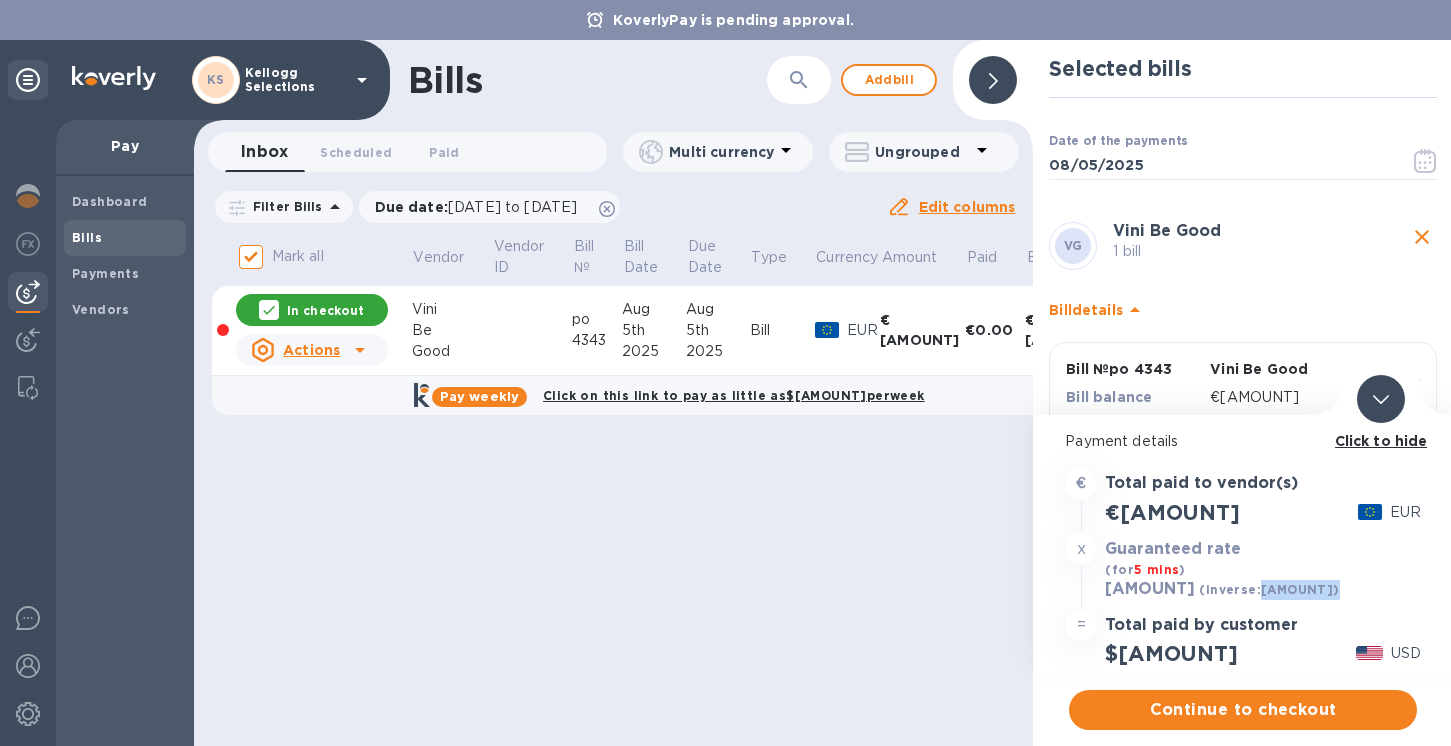 drag, startPoint x: 1293, startPoint y: 590, endPoint x: 1239, endPoint y: 591, distance: 54.00926 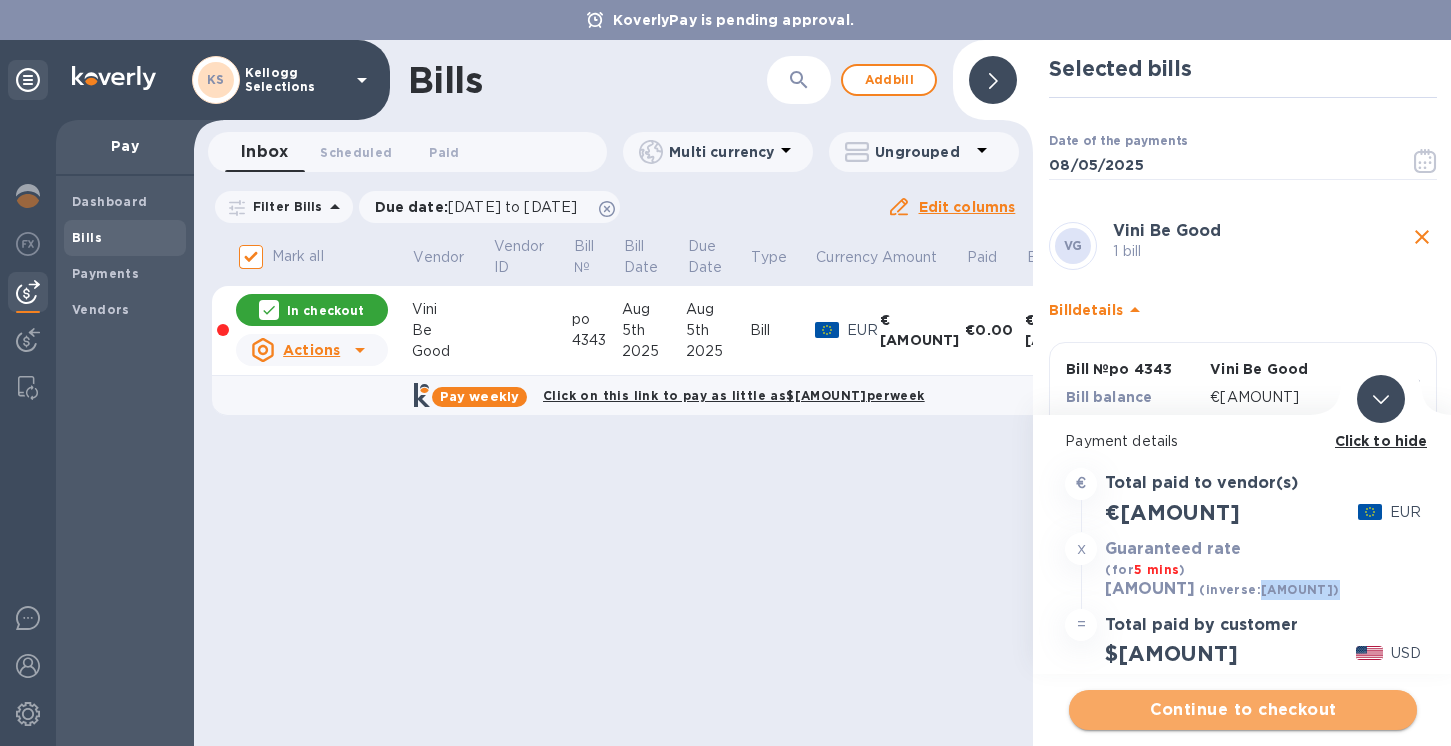 click on "Continue to checkout" at bounding box center (1243, 710) 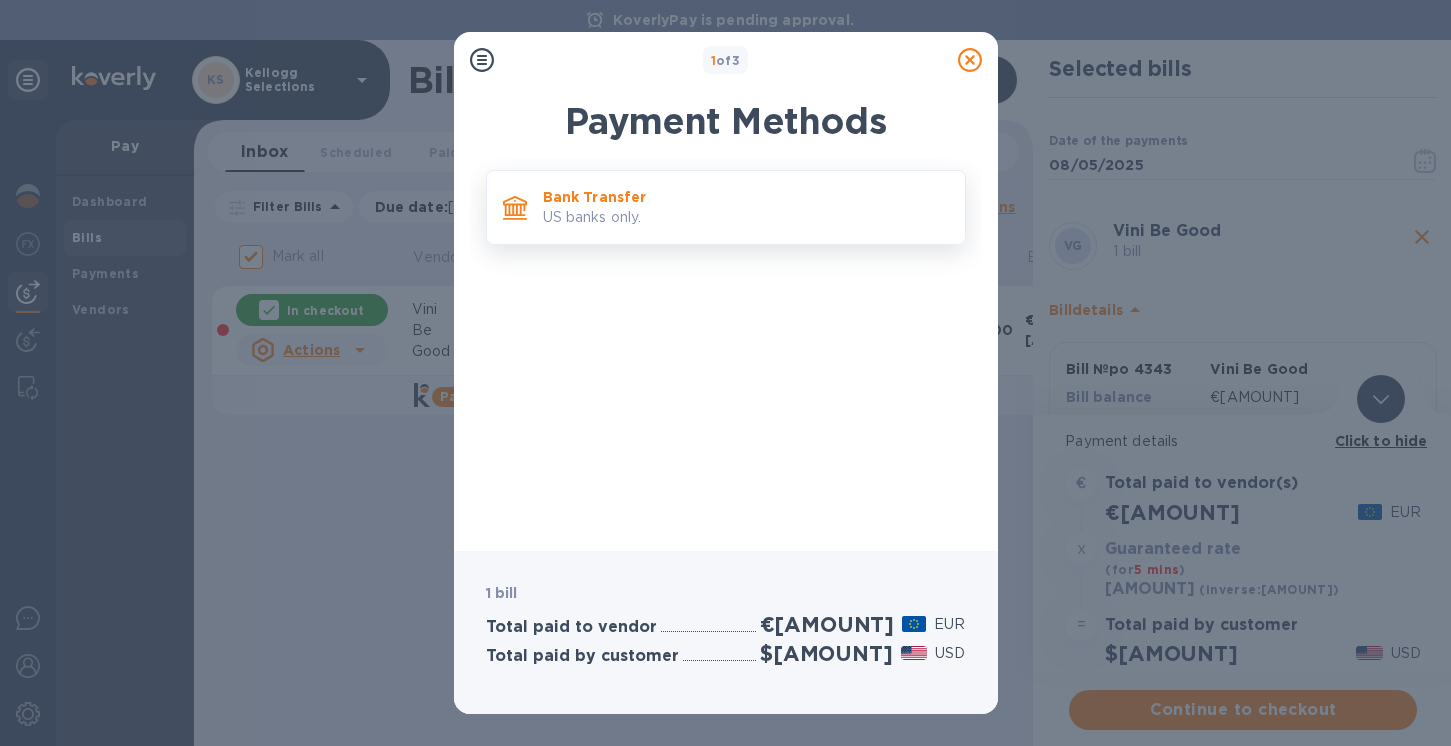 click on "Bank Transfer" at bounding box center [746, 197] 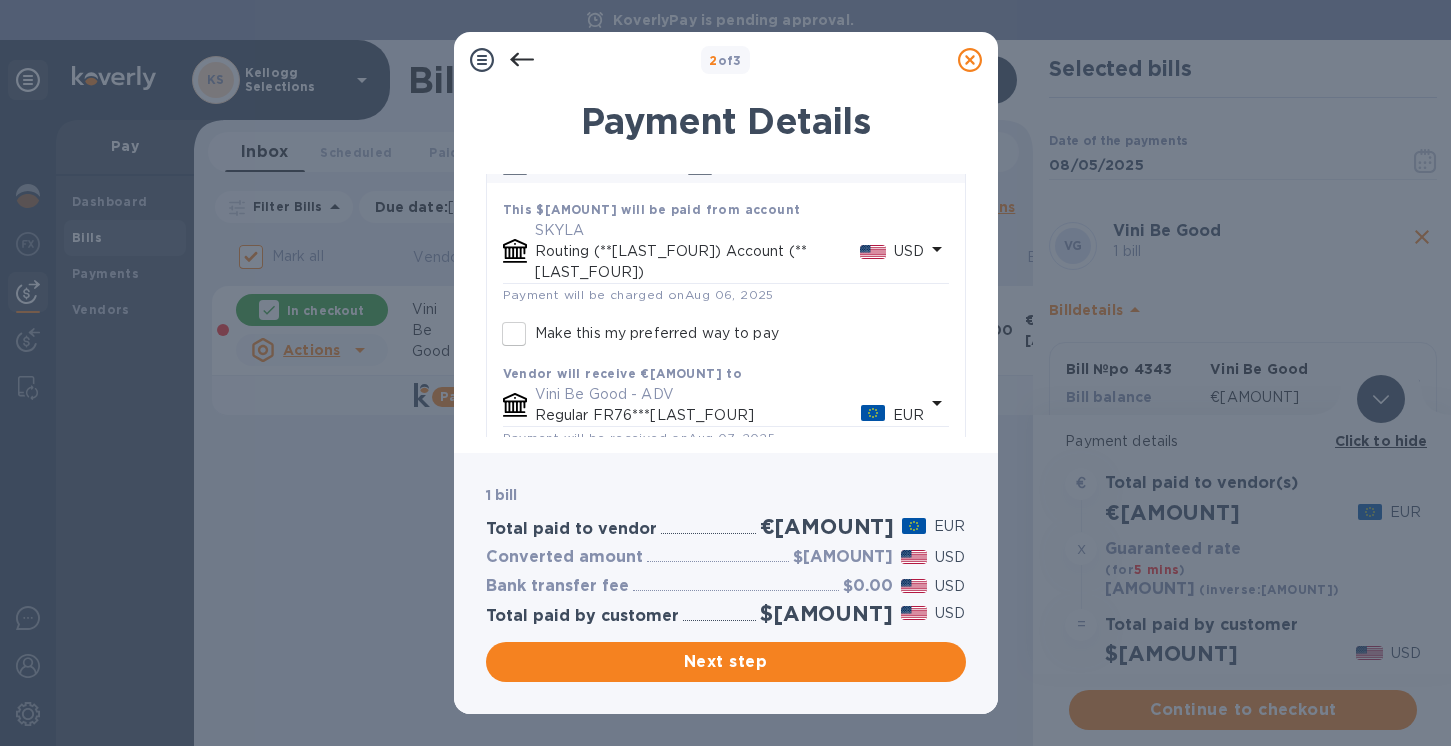 scroll, scrollTop: 130, scrollLeft: 0, axis: vertical 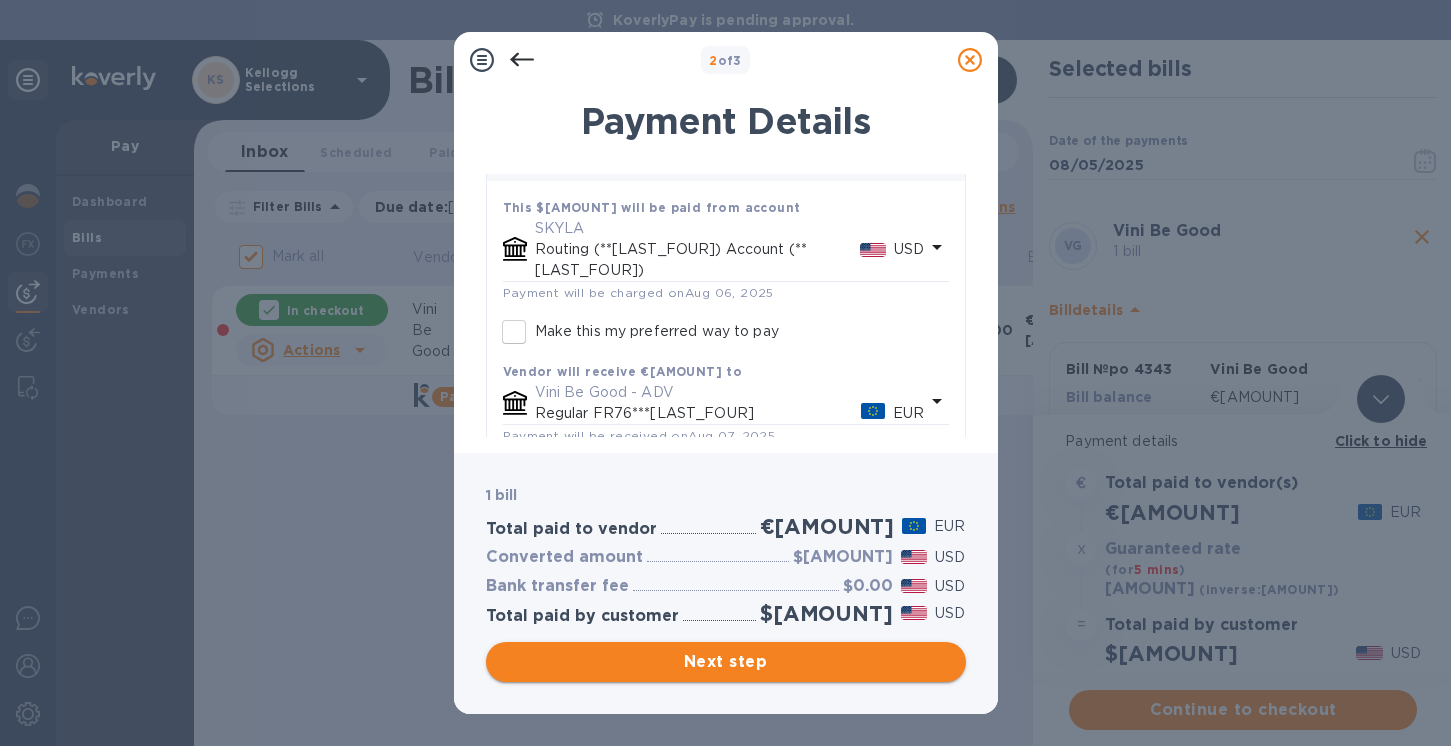 click on "Next step" at bounding box center (726, 662) 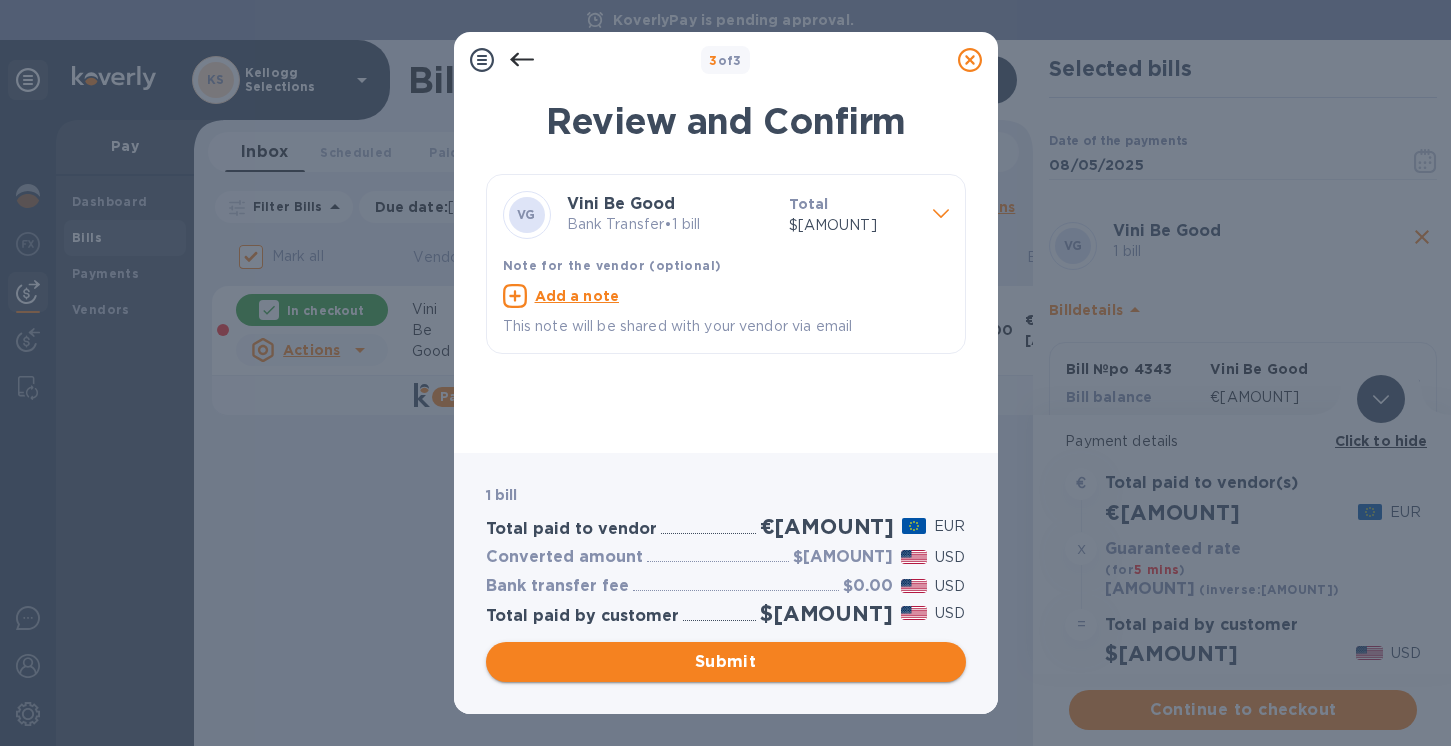 click on "Submit" at bounding box center [726, 662] 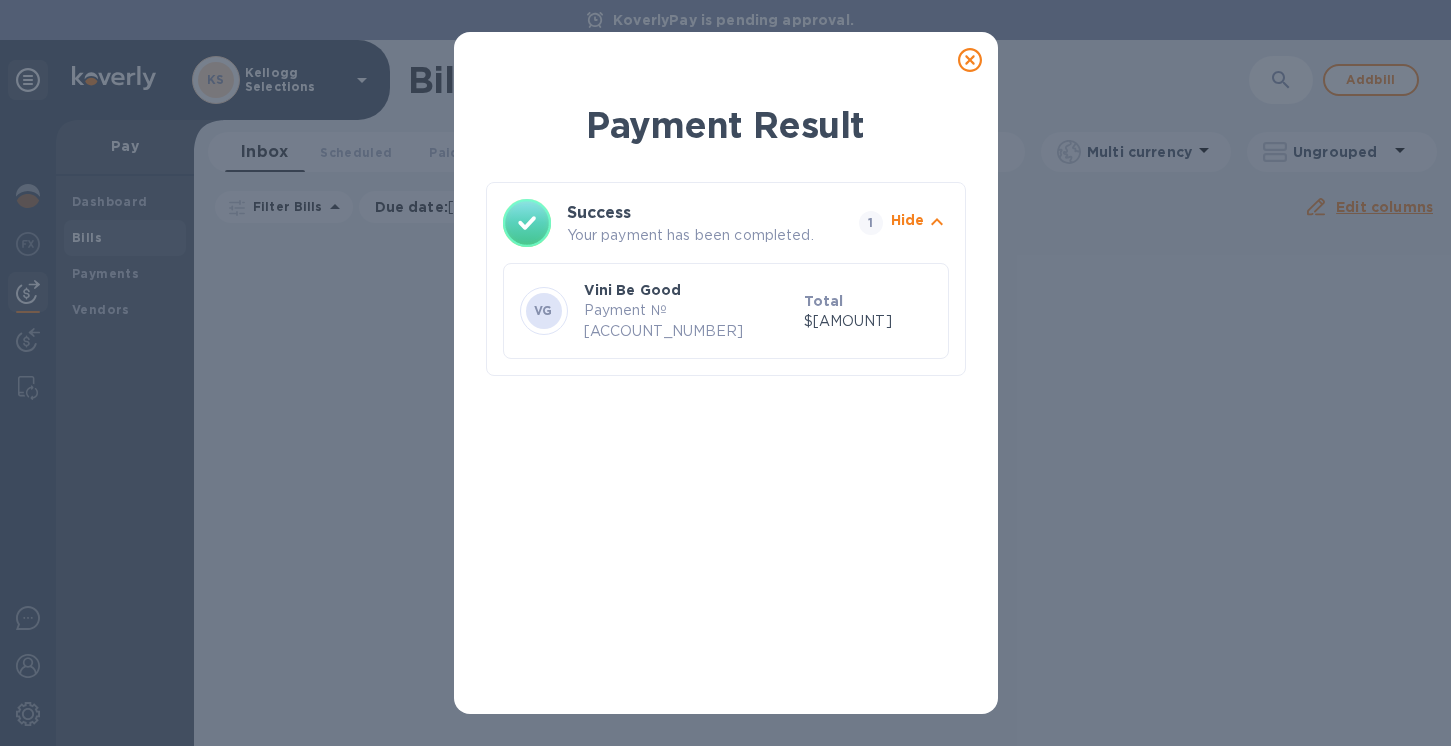click 